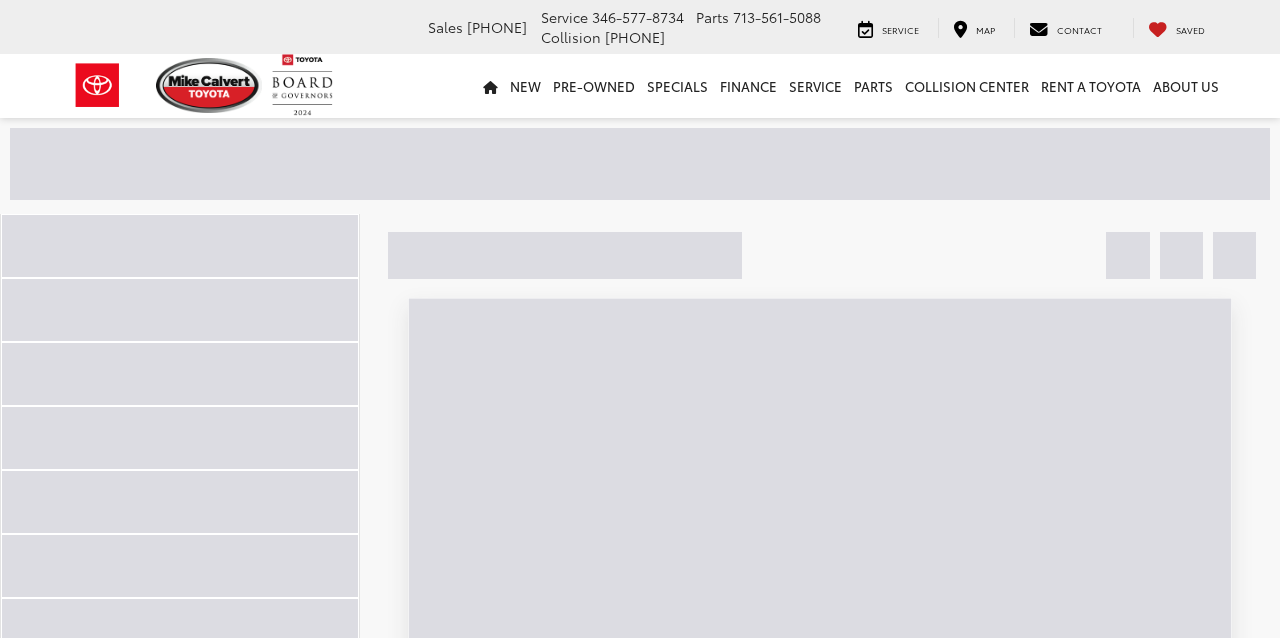 scroll, scrollTop: 0, scrollLeft: 0, axis: both 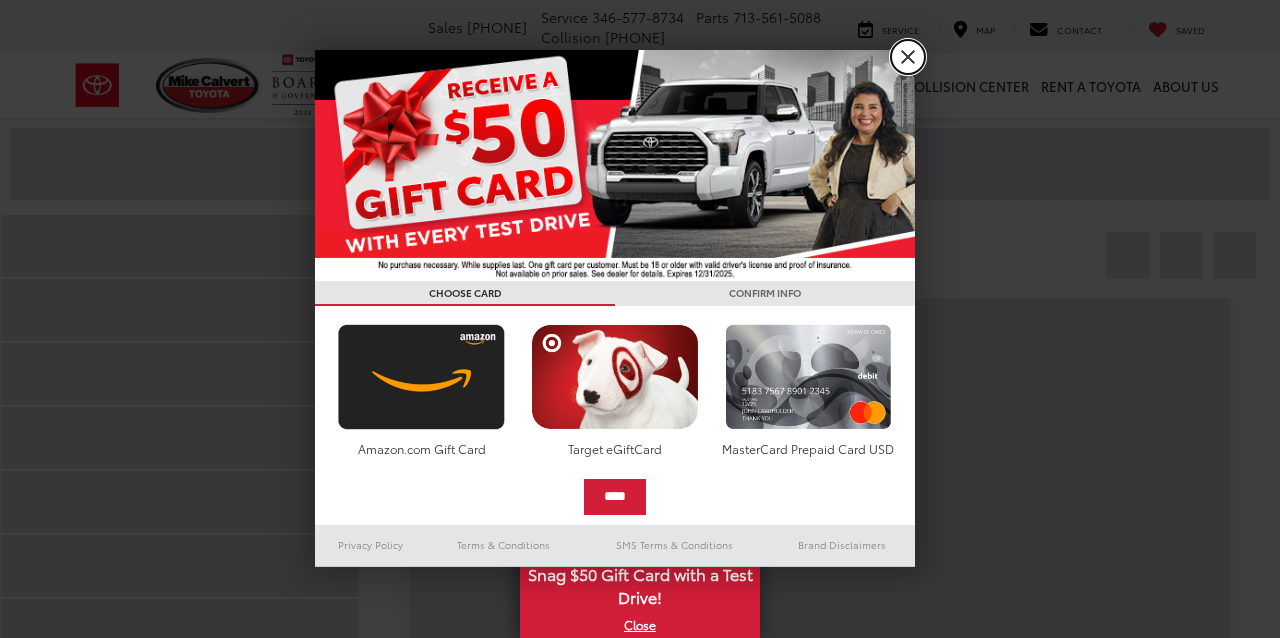 click on "X" at bounding box center [908, 57] 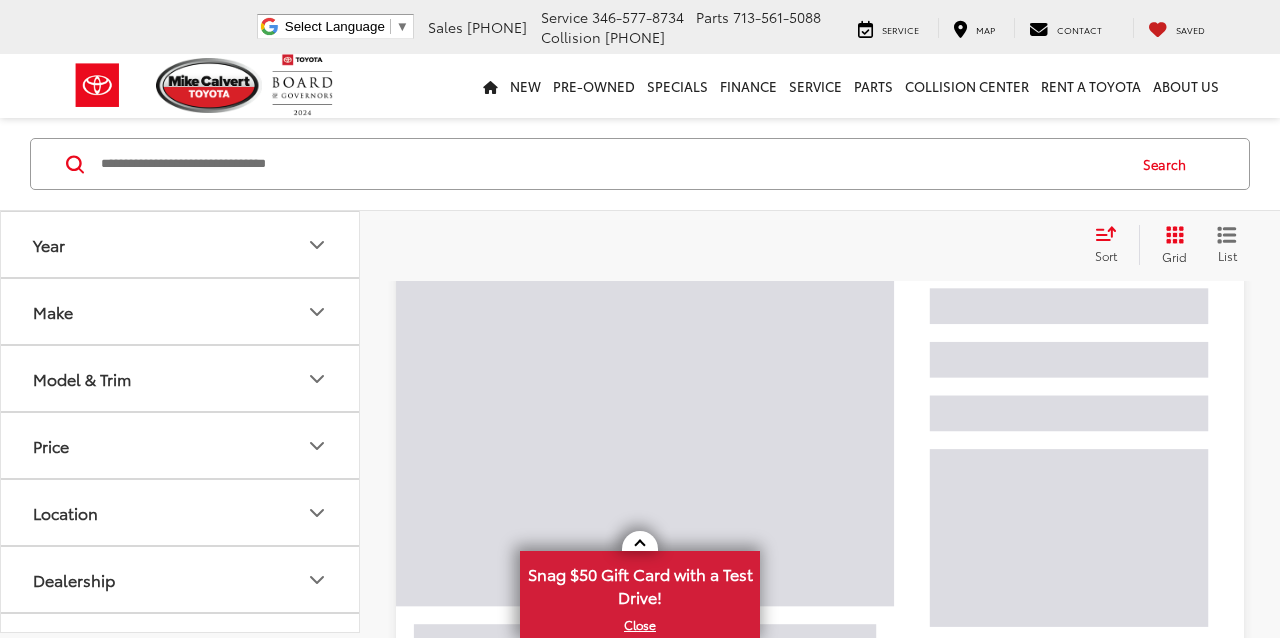 scroll, scrollTop: 0, scrollLeft: 0, axis: both 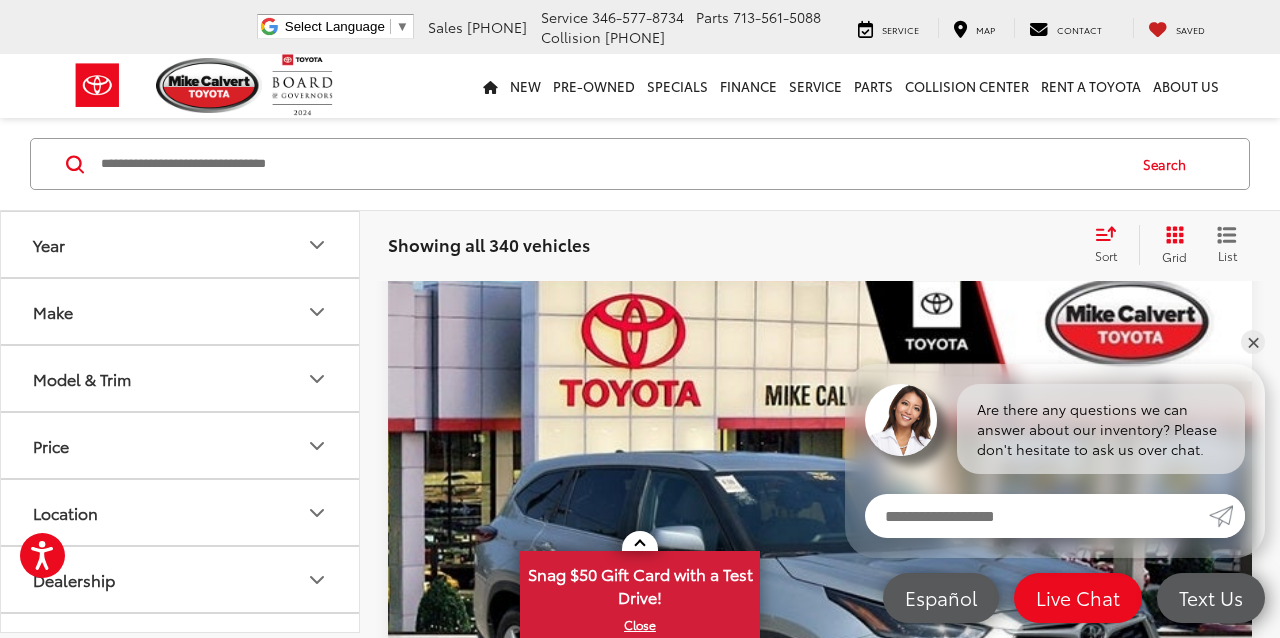 click on "✕" at bounding box center (1253, 342) 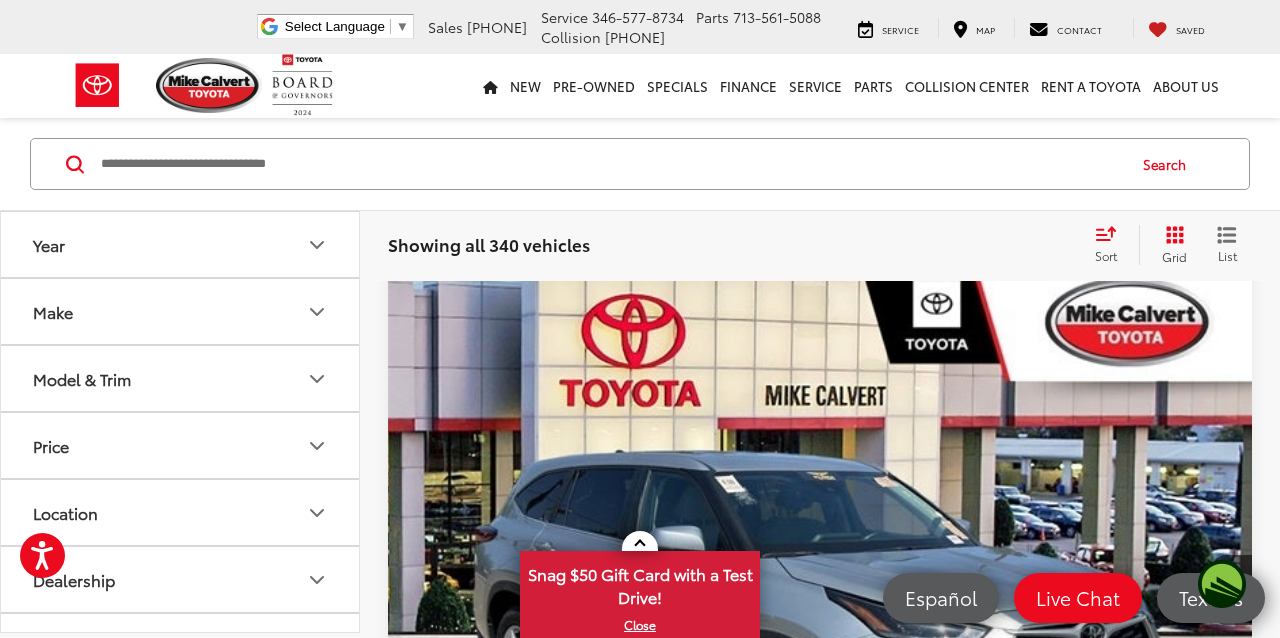 click on "Showing all 340 vehicles Clear All + 0 test Sort Price:  High to Low Price:  Low to High Year:  High to Low Year:  Low to High Mileage:  High to Low Mileage:  Low to High Distance:  Near to Far Distance:  Far to Near Featured Vehicles Grid List" at bounding box center [820, 245] 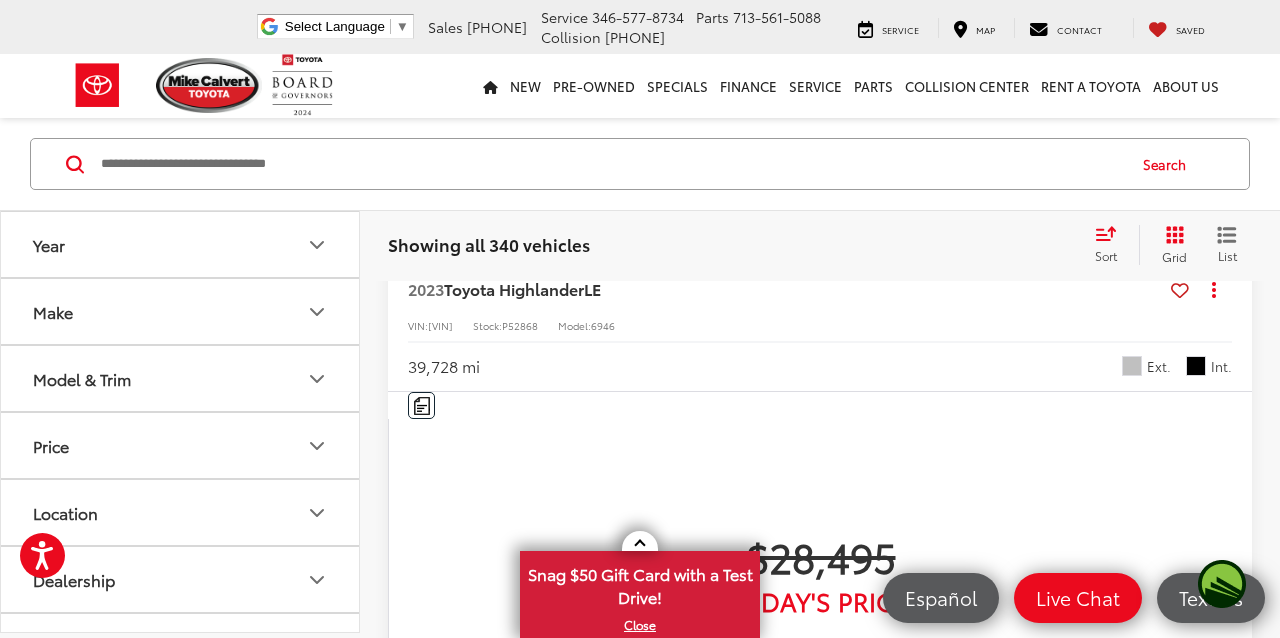 scroll, scrollTop: 760, scrollLeft: 0, axis: vertical 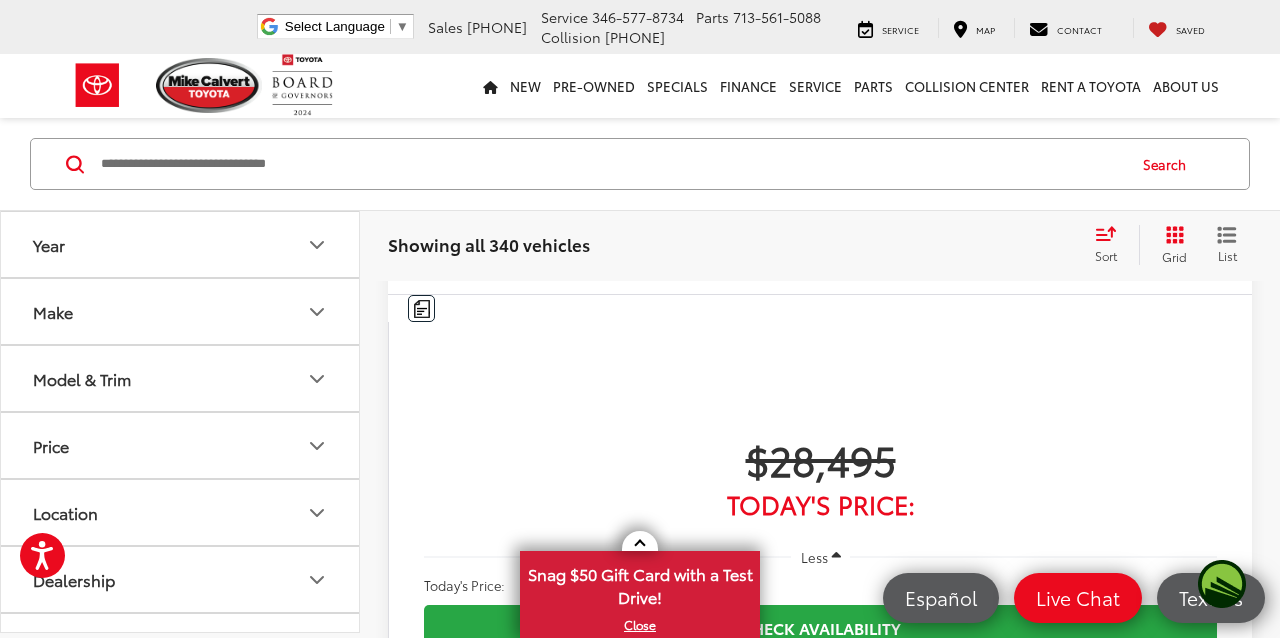 click 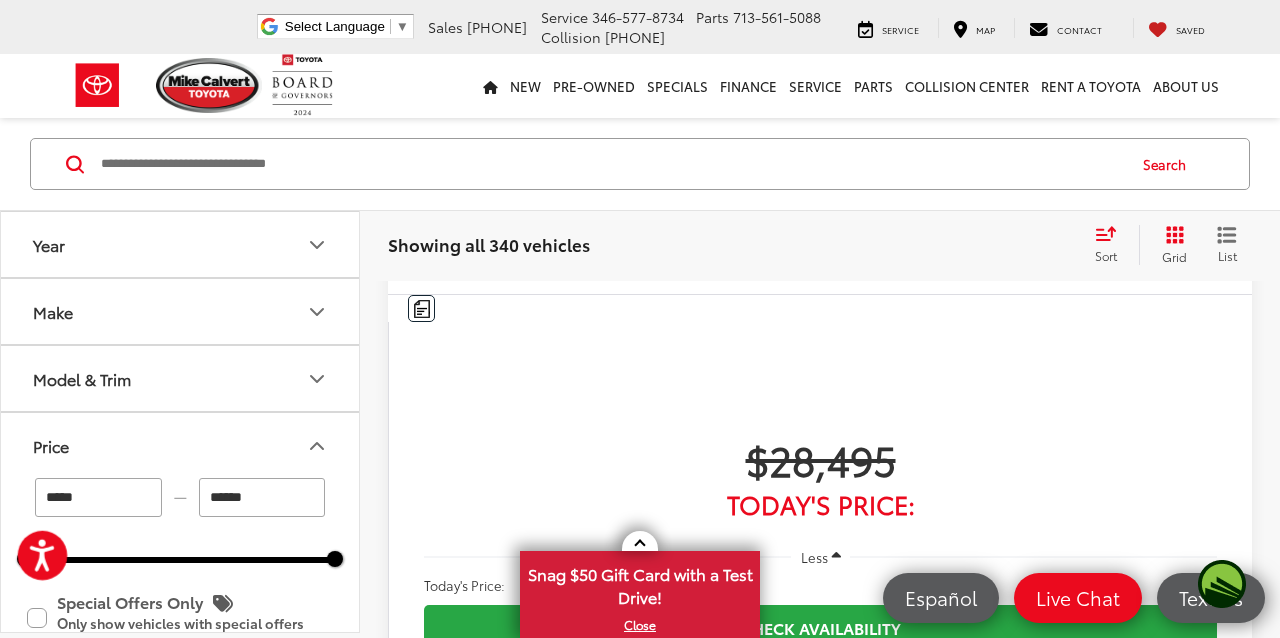 drag, startPoint x: 45, startPoint y: 557, endPoint x: 76, endPoint y: 560, distance: 31.144823 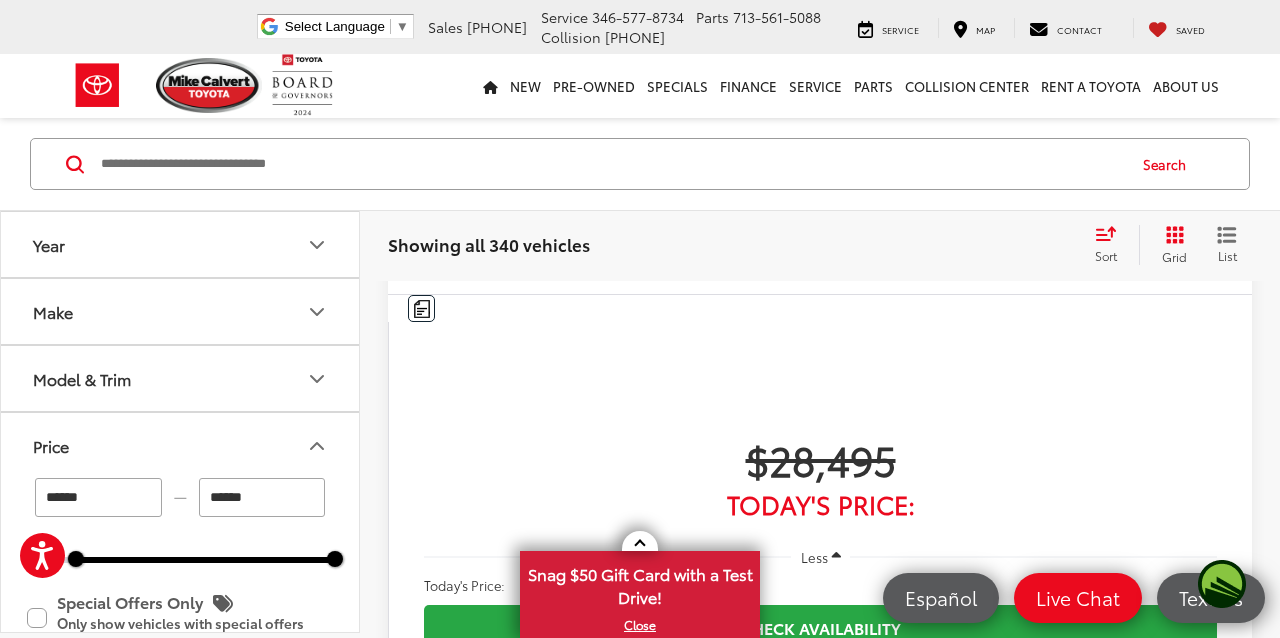 click at bounding box center (205, 560) 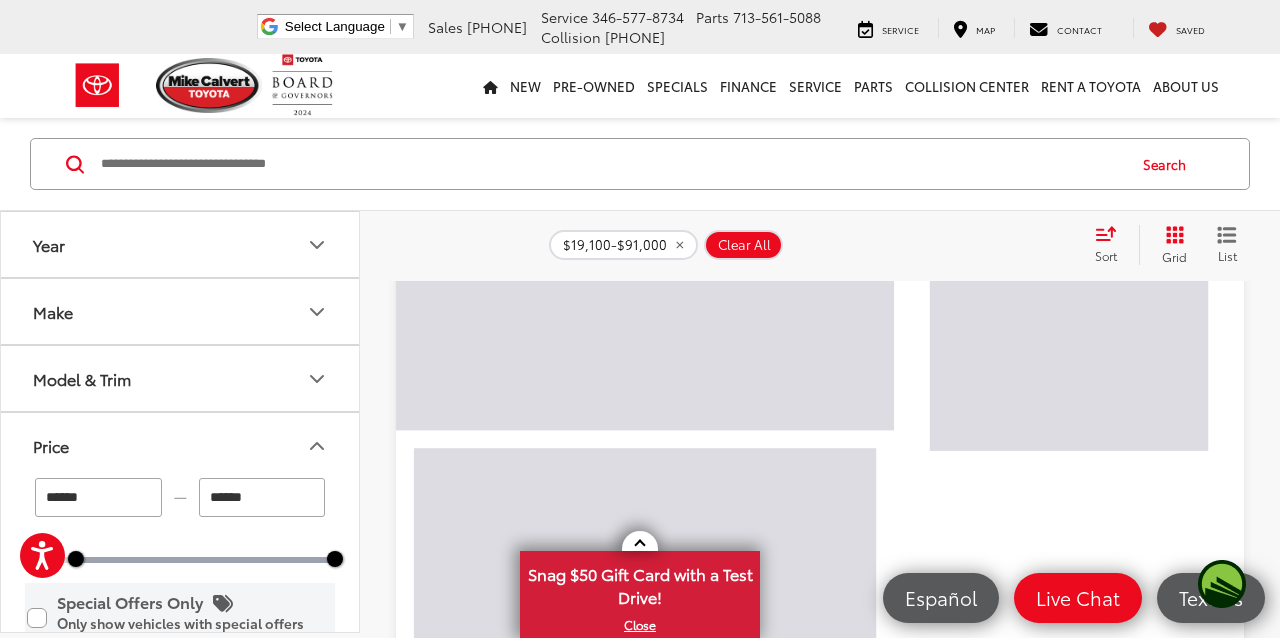 scroll, scrollTop: 0, scrollLeft: 0, axis: both 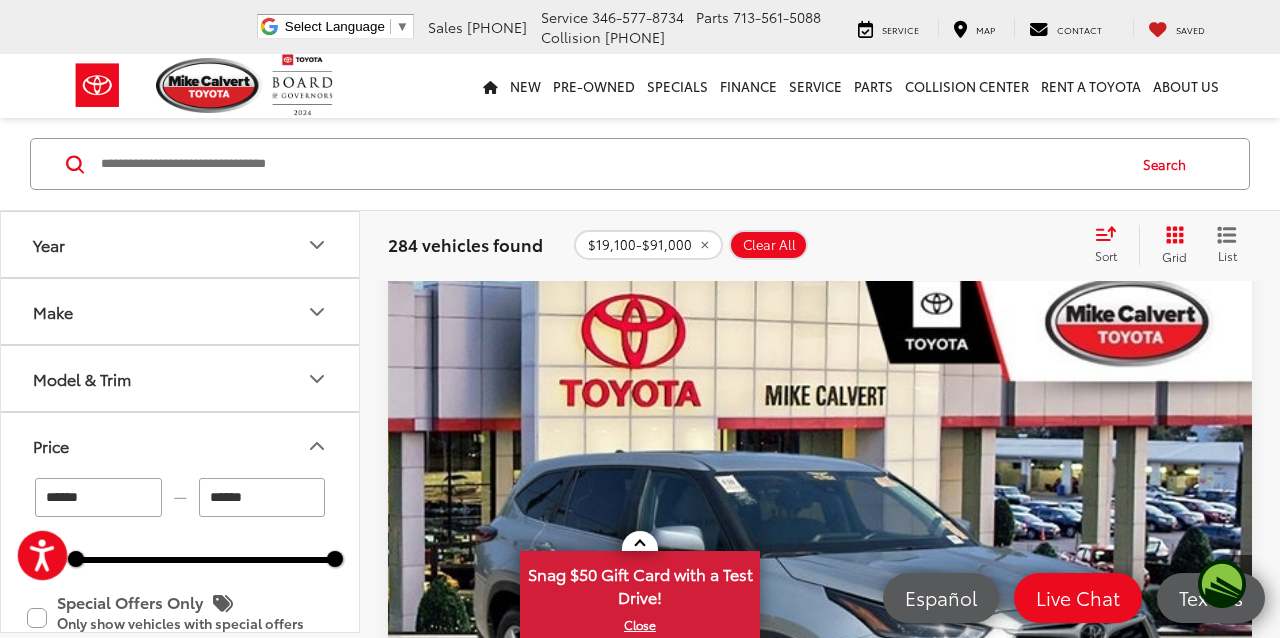 click 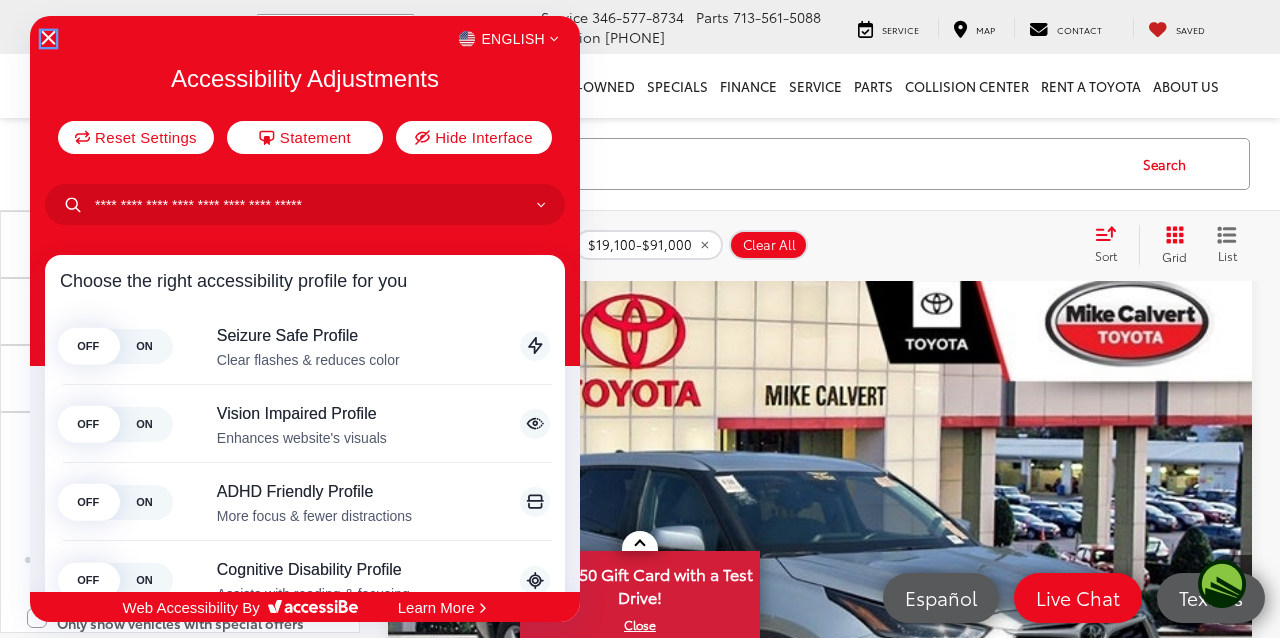 click 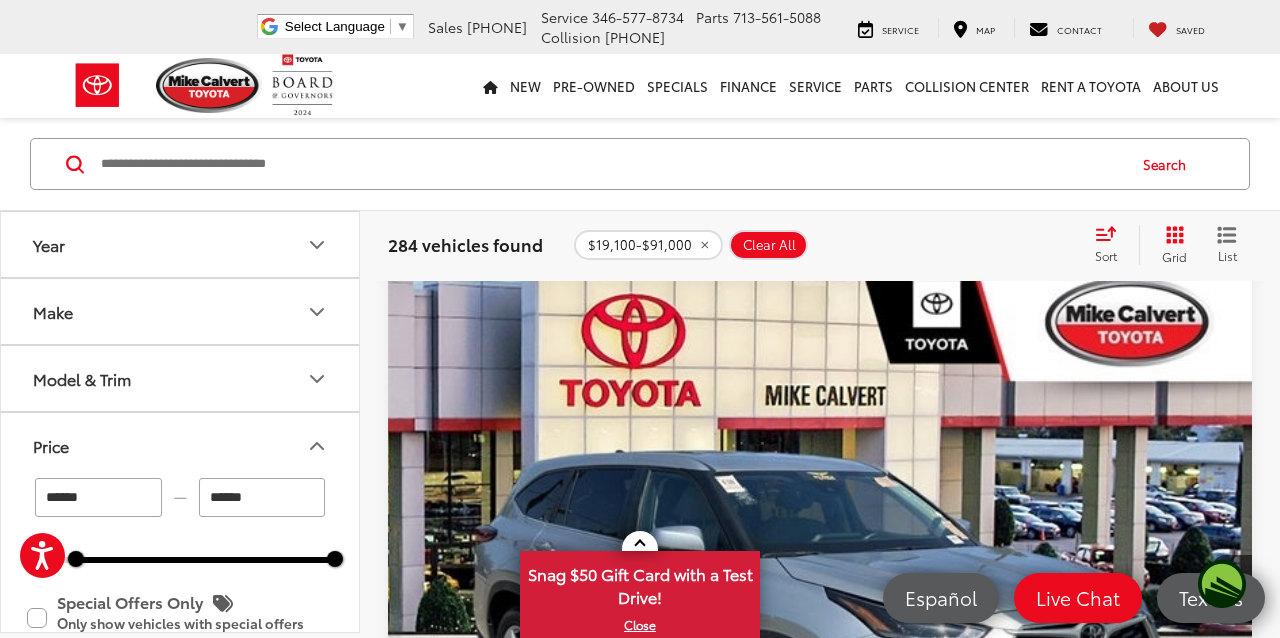 click on "******" at bounding box center [98, 497] 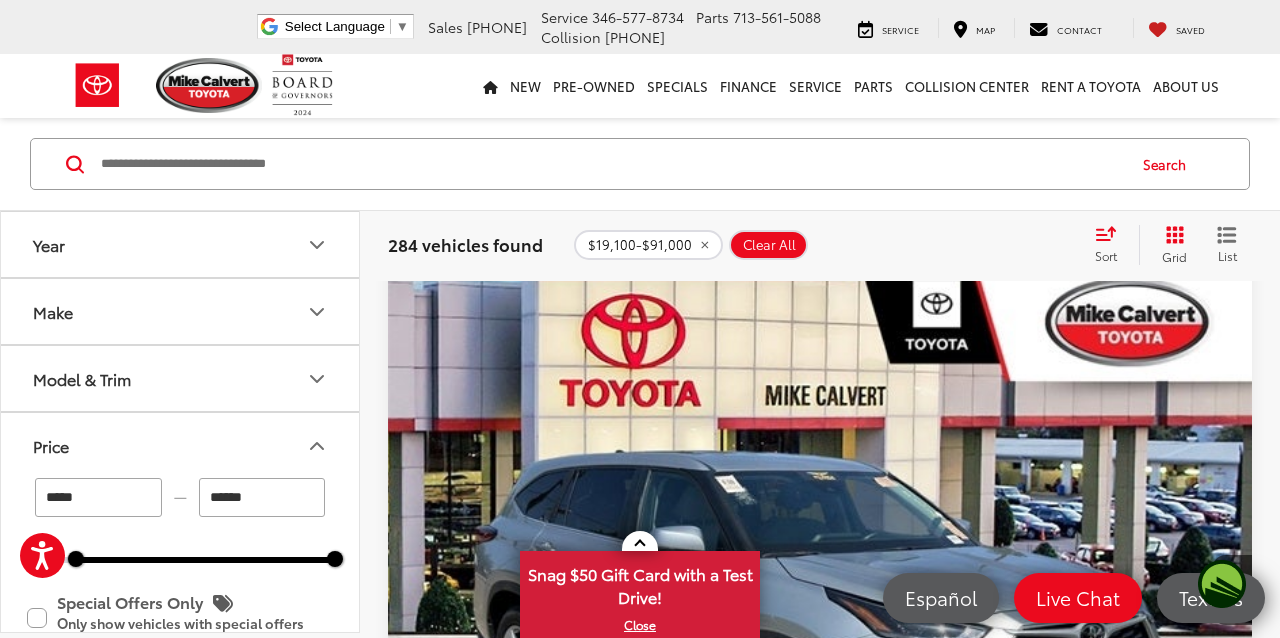 click on "*****" at bounding box center (98, 497) 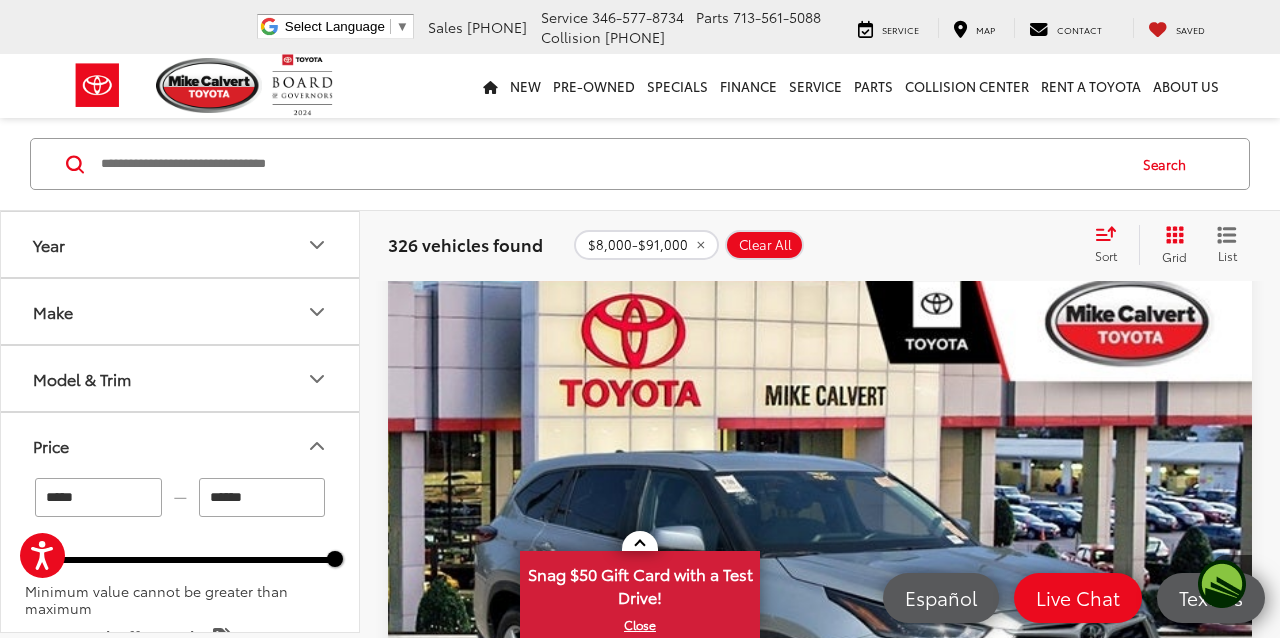 click on "******" at bounding box center [262, 497] 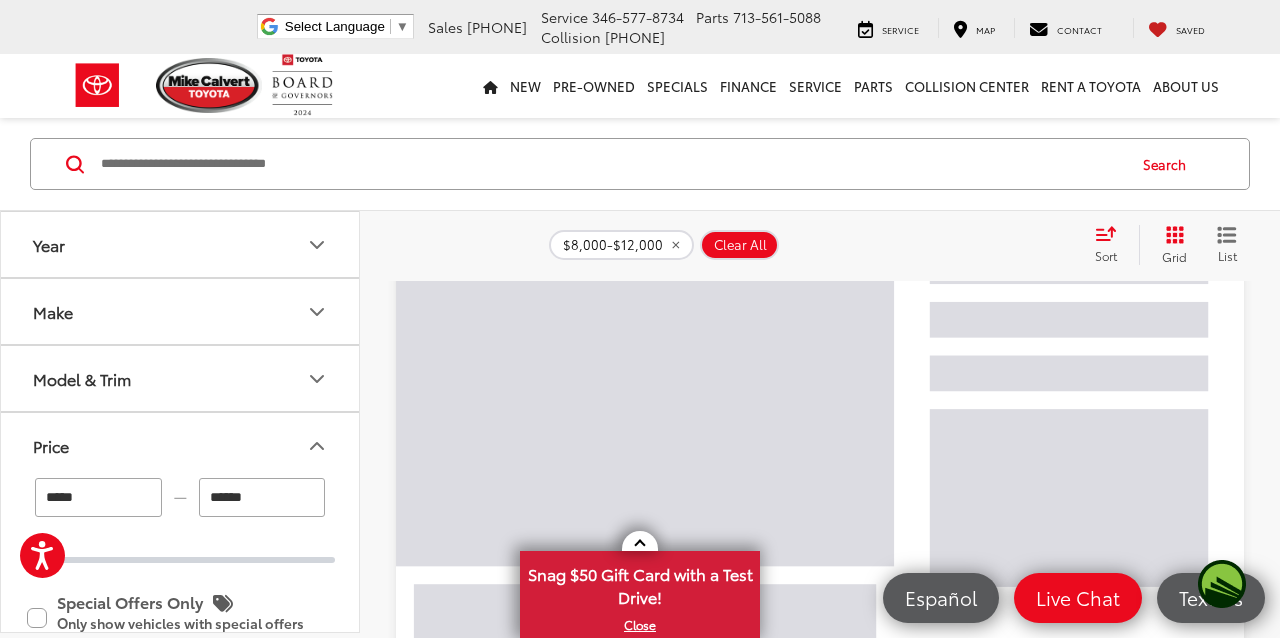 scroll, scrollTop: 120, scrollLeft: 0, axis: vertical 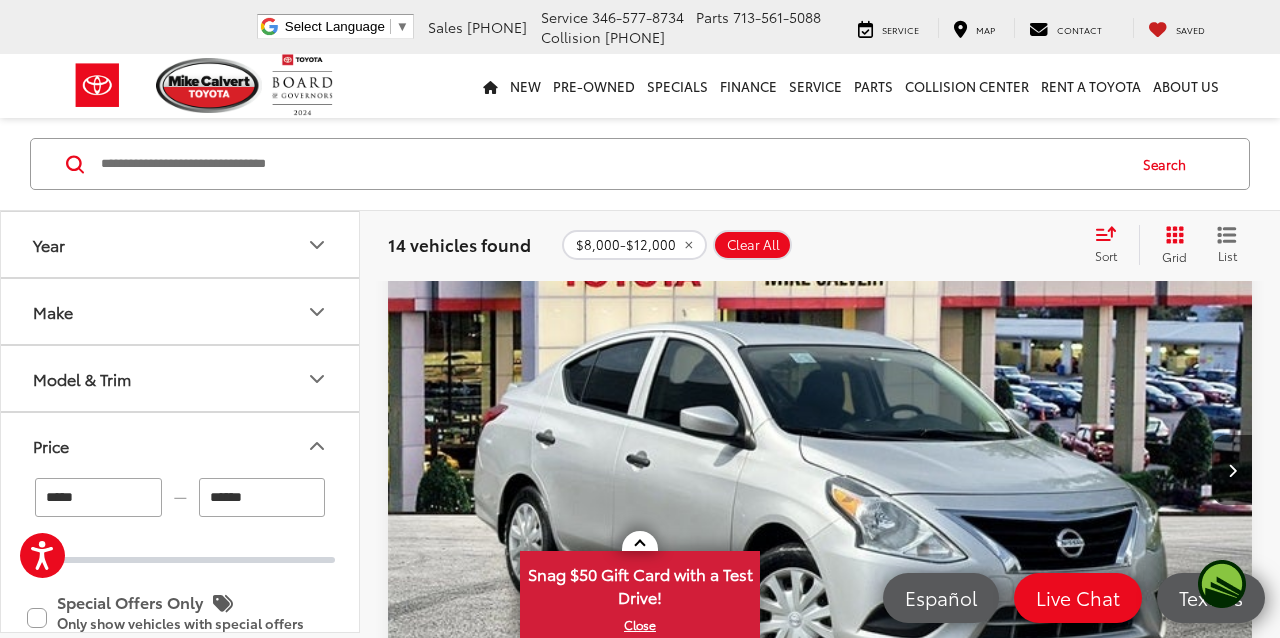 click on "***** — ****** 8000 12000 Special Offers Only  Only show vehicles with special offers" at bounding box center (180, 574) 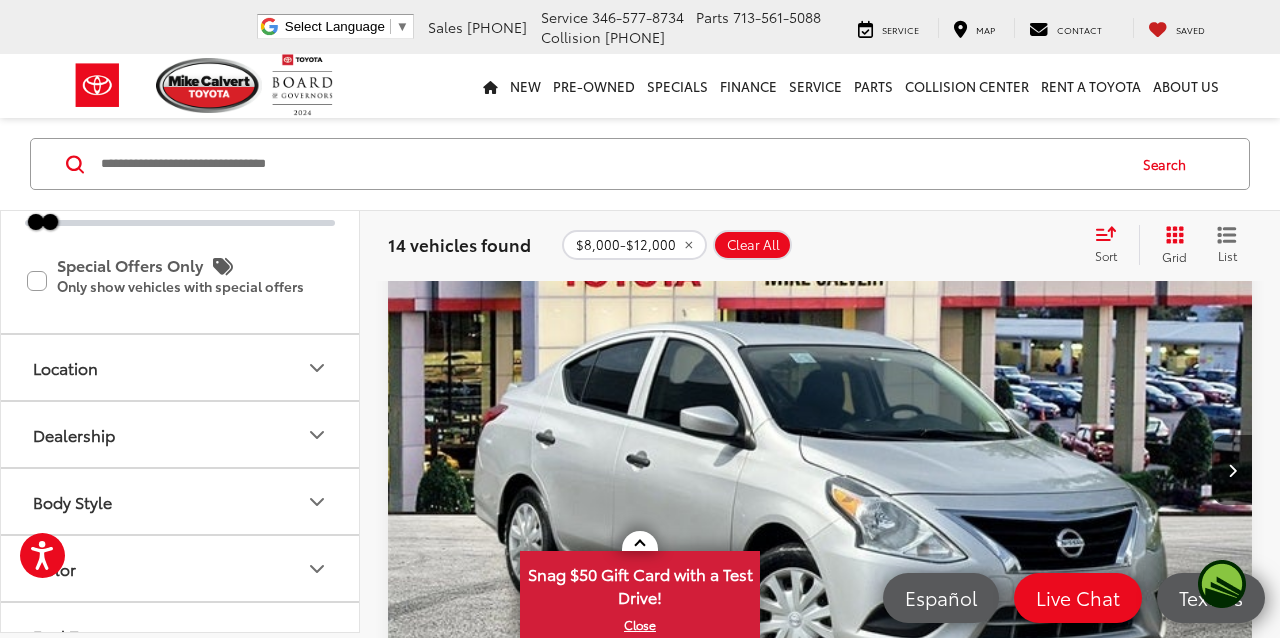 scroll, scrollTop: 400, scrollLeft: 0, axis: vertical 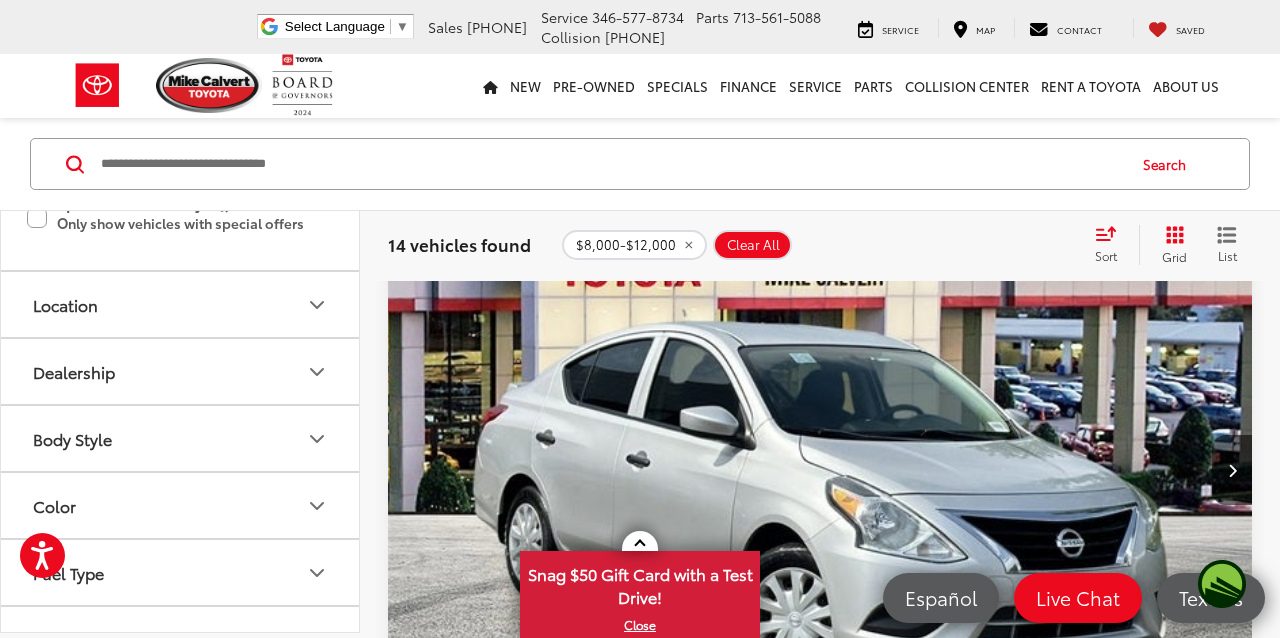 click 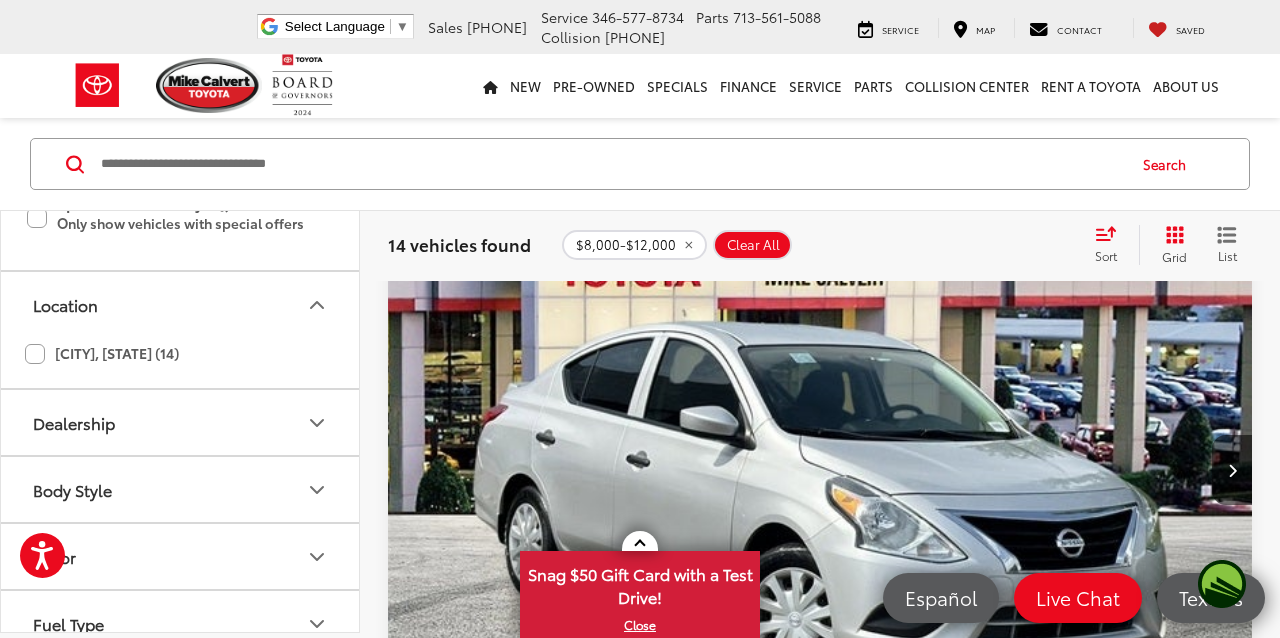 click on "[CITY], [STATE] (14)" 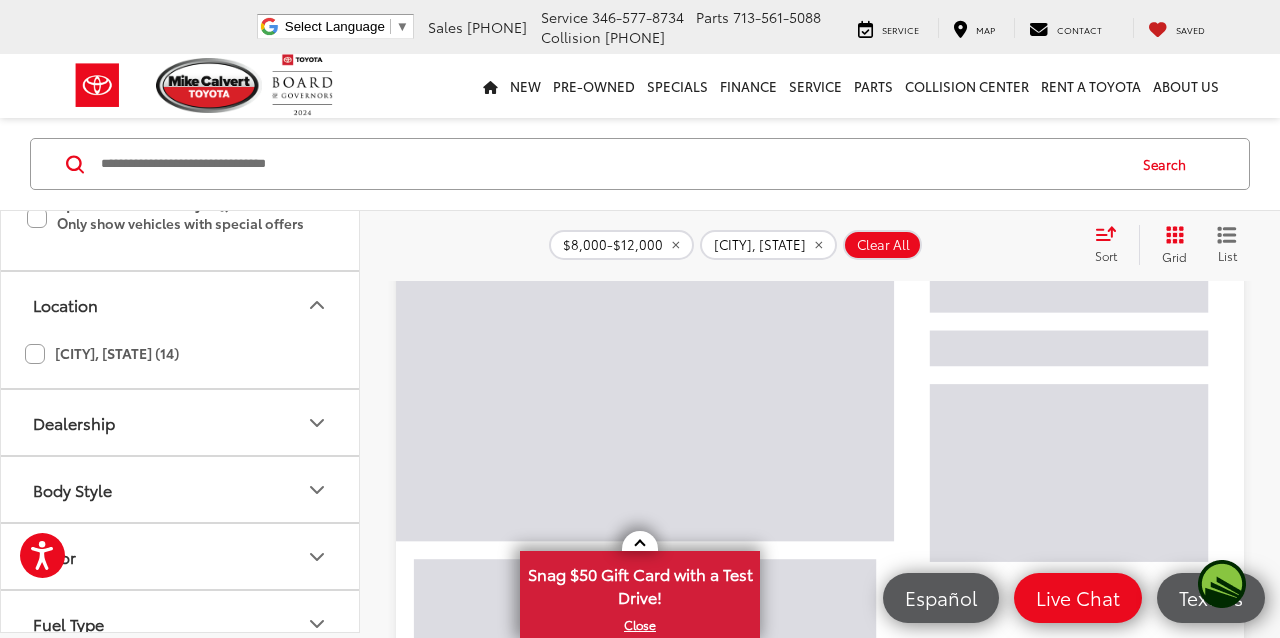 scroll, scrollTop: 0, scrollLeft: 0, axis: both 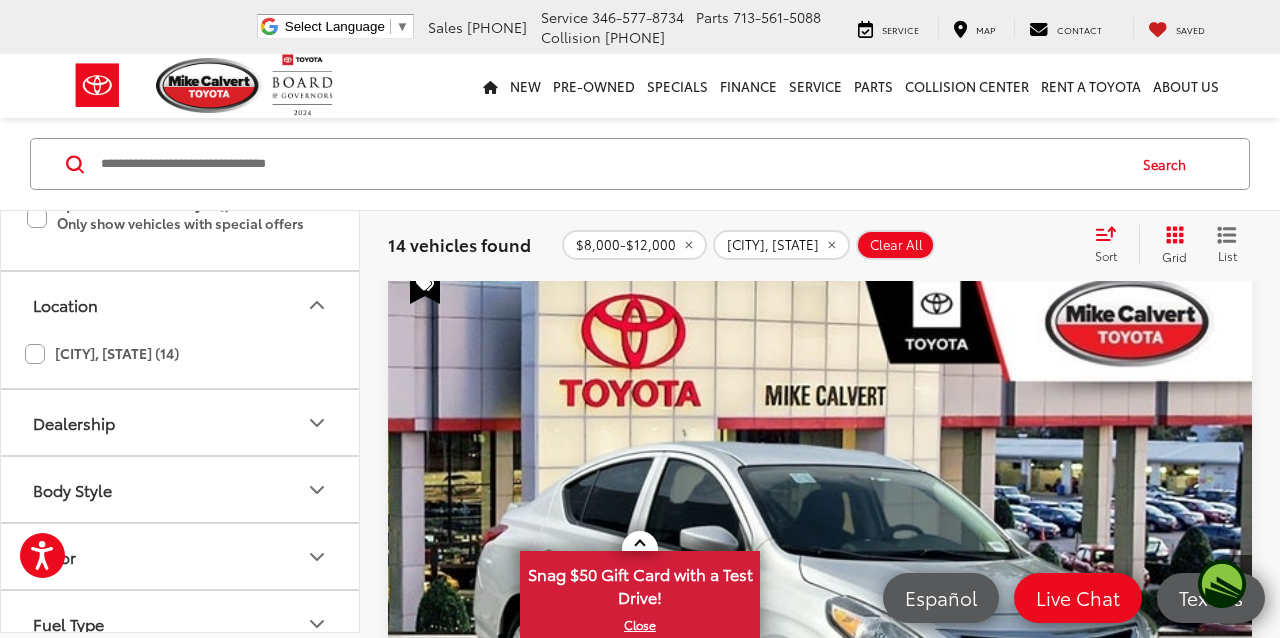 click on "Search" at bounding box center [640, 164] 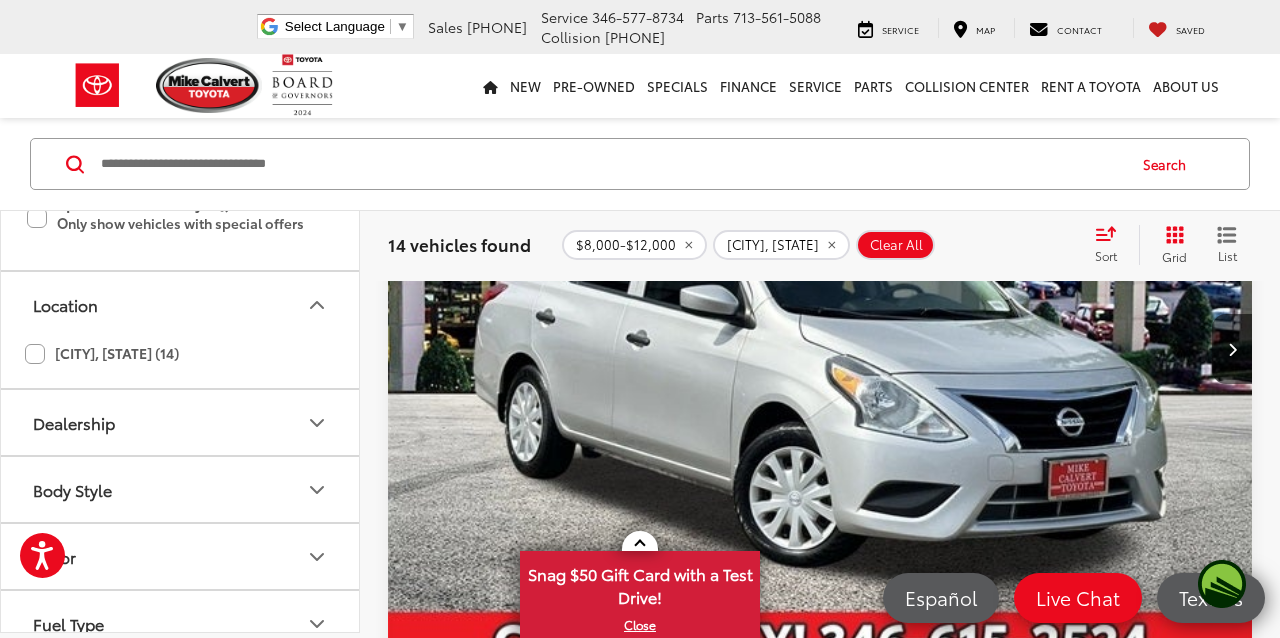 scroll, scrollTop: 280, scrollLeft: 0, axis: vertical 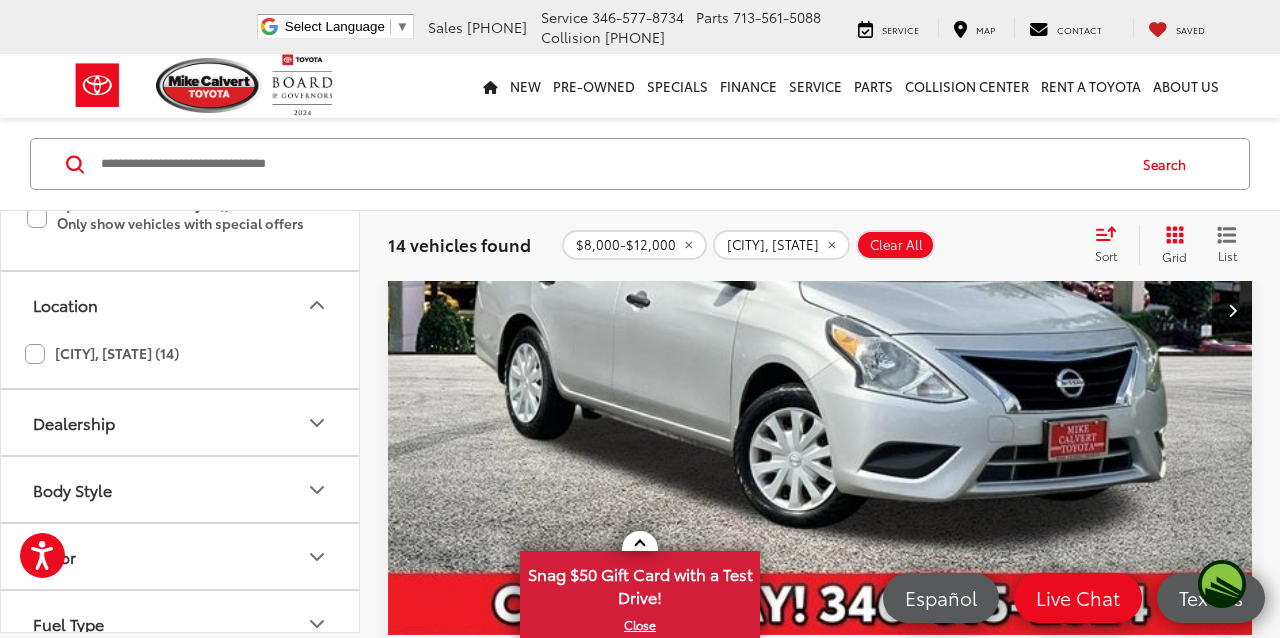 click on "Value Your Trade" at bounding box center (820, 1218) 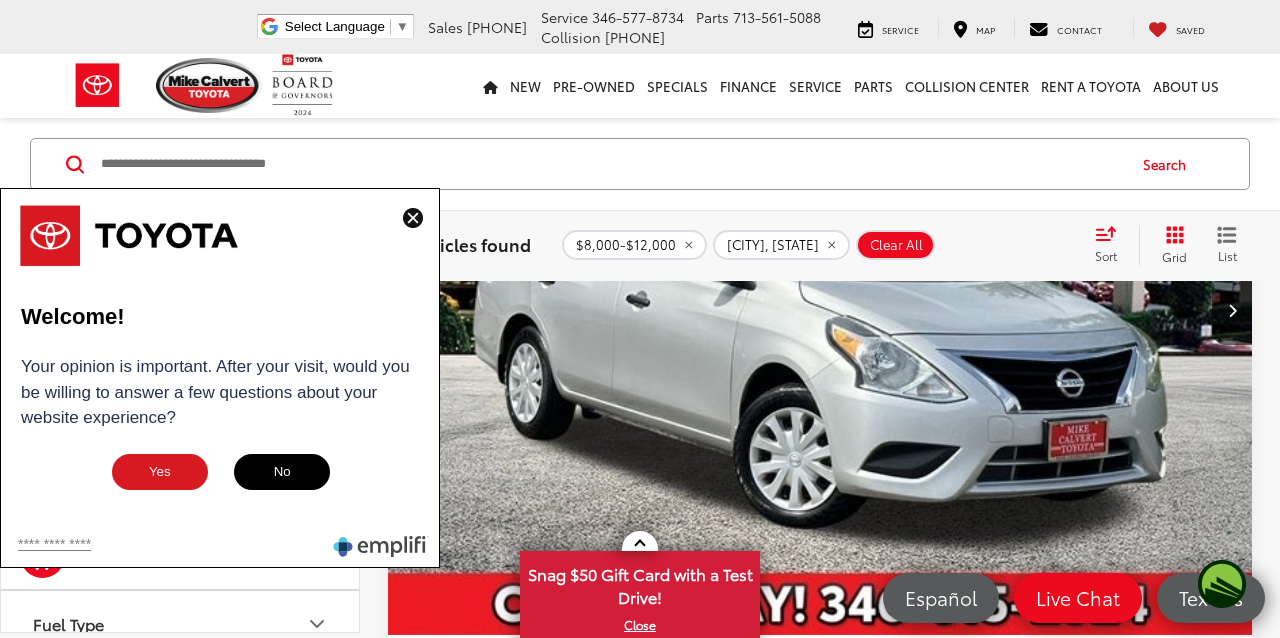 click at bounding box center [413, 218] 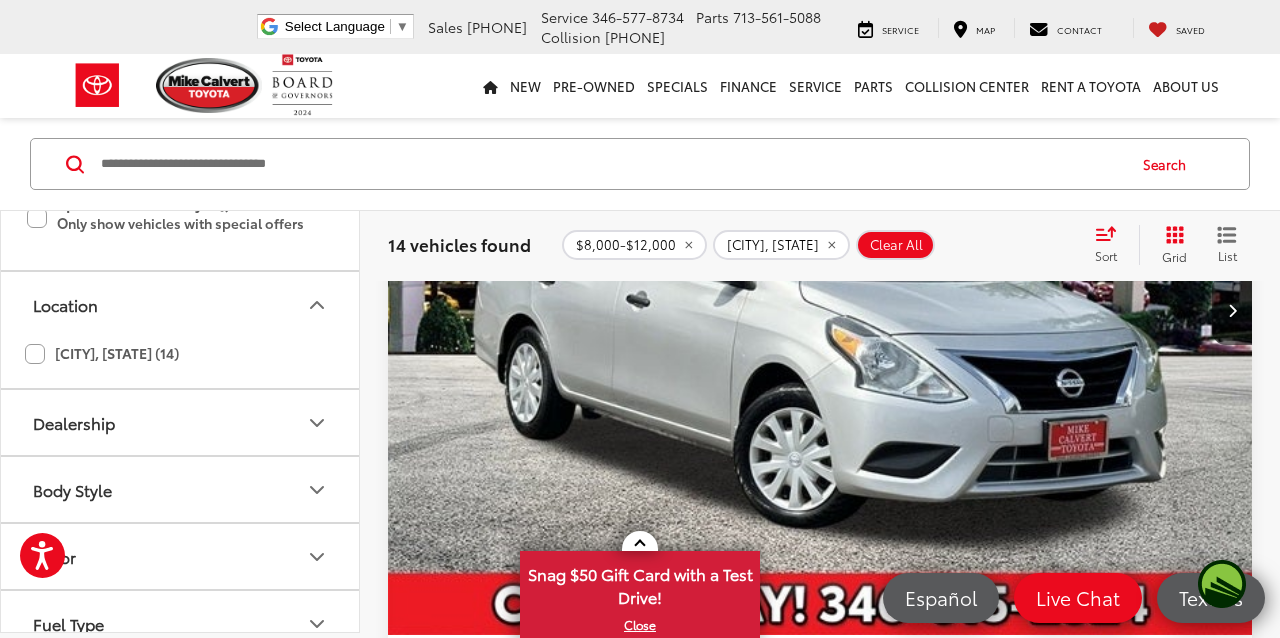 click on "$9,493
Today's Price:
Less
Today's Price:
$9,493
Check Availability
Instant Deal
Instant Deal
Value Your Trade" at bounding box center [820, 1049] 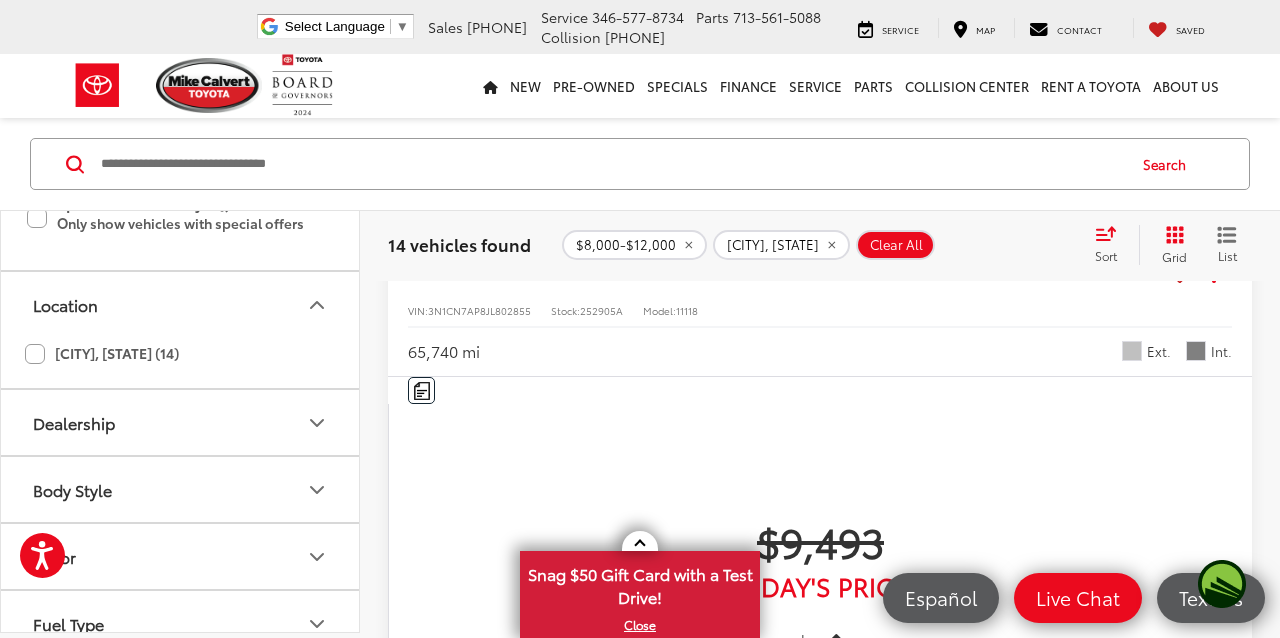 scroll, scrollTop: 680, scrollLeft: 0, axis: vertical 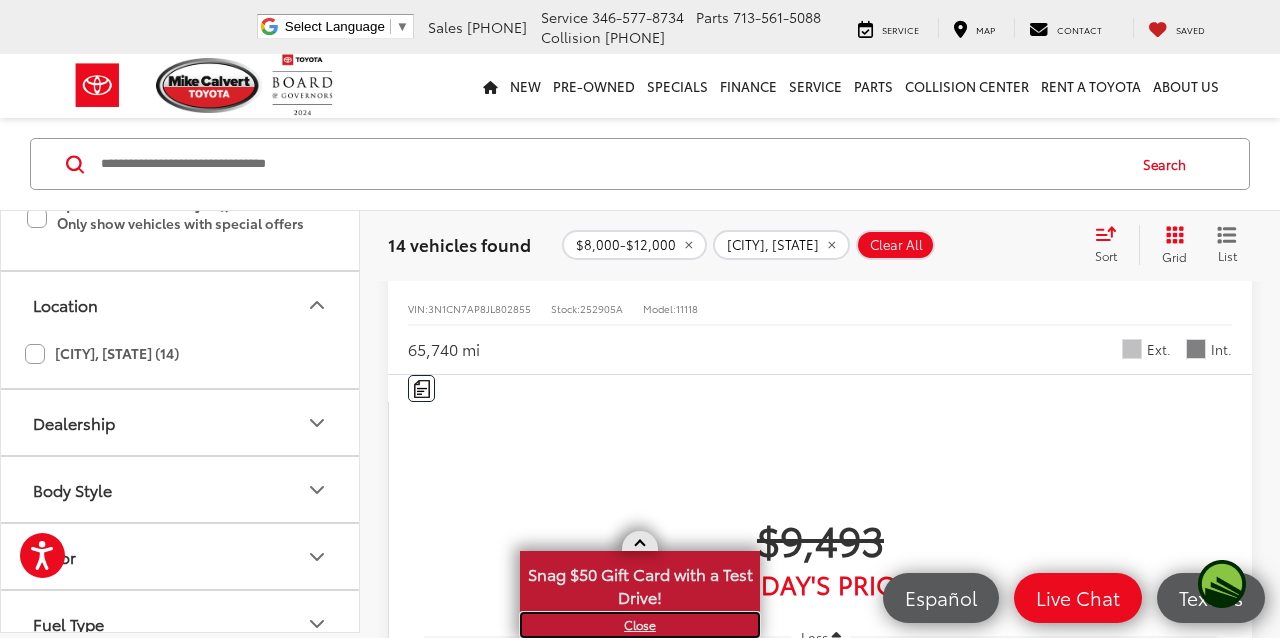 click on "X" at bounding box center [640, 625] 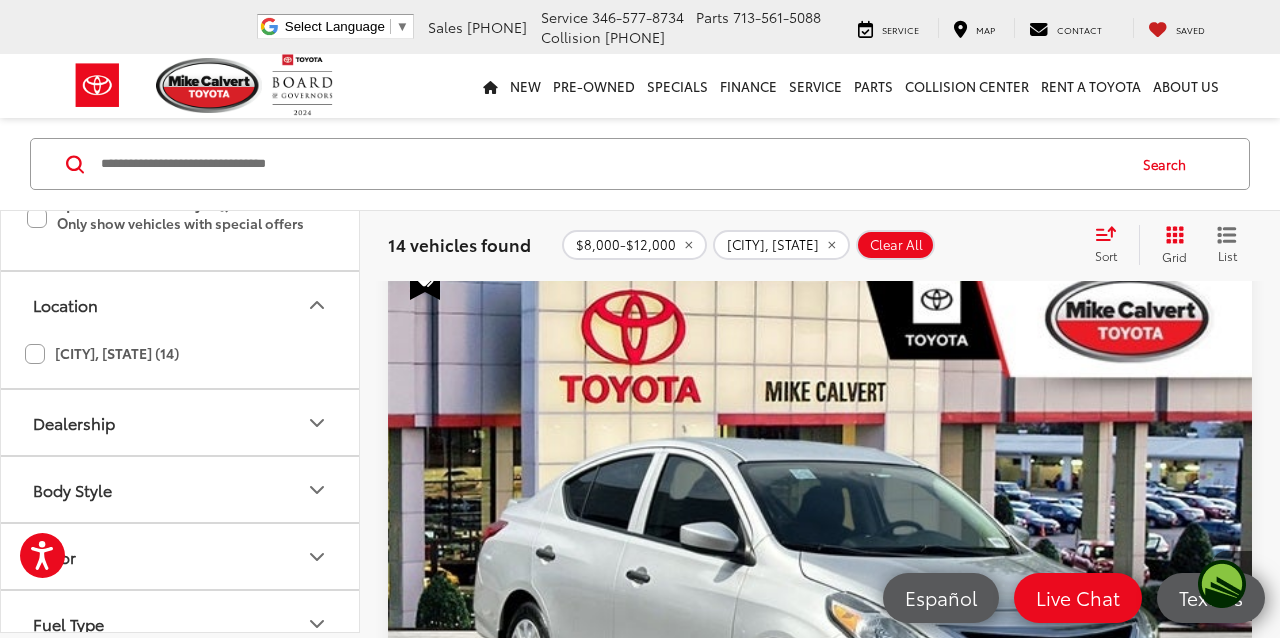 scroll, scrollTop: 0, scrollLeft: 0, axis: both 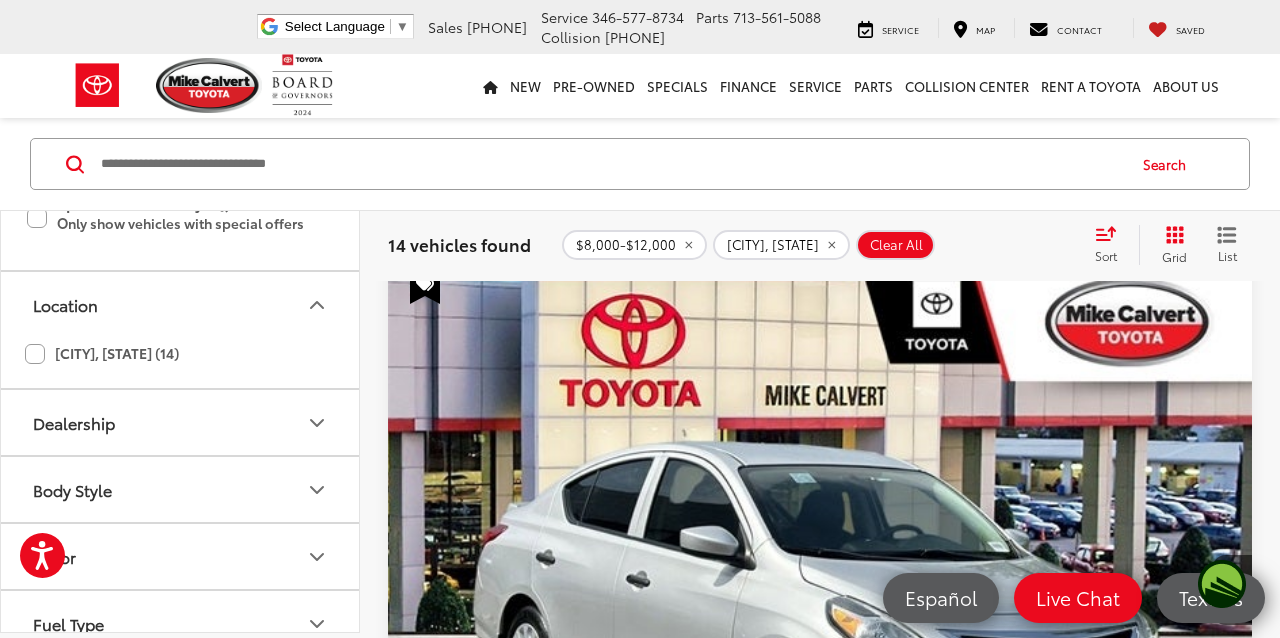 click on "$9,493
Today's Price:
Less
Today's Price:
$9,493
Check Availability
Instant Deal
Instant Deal
Value Your Trade" at bounding box center [820, 1329] 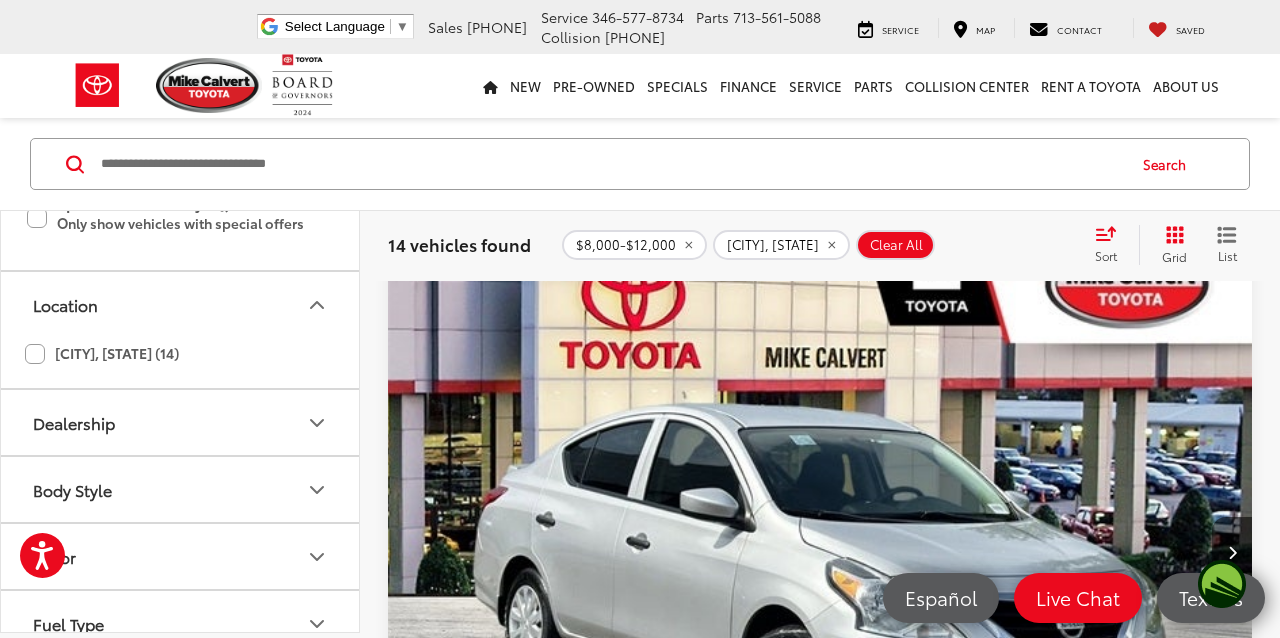 scroll, scrollTop: 40, scrollLeft: 0, axis: vertical 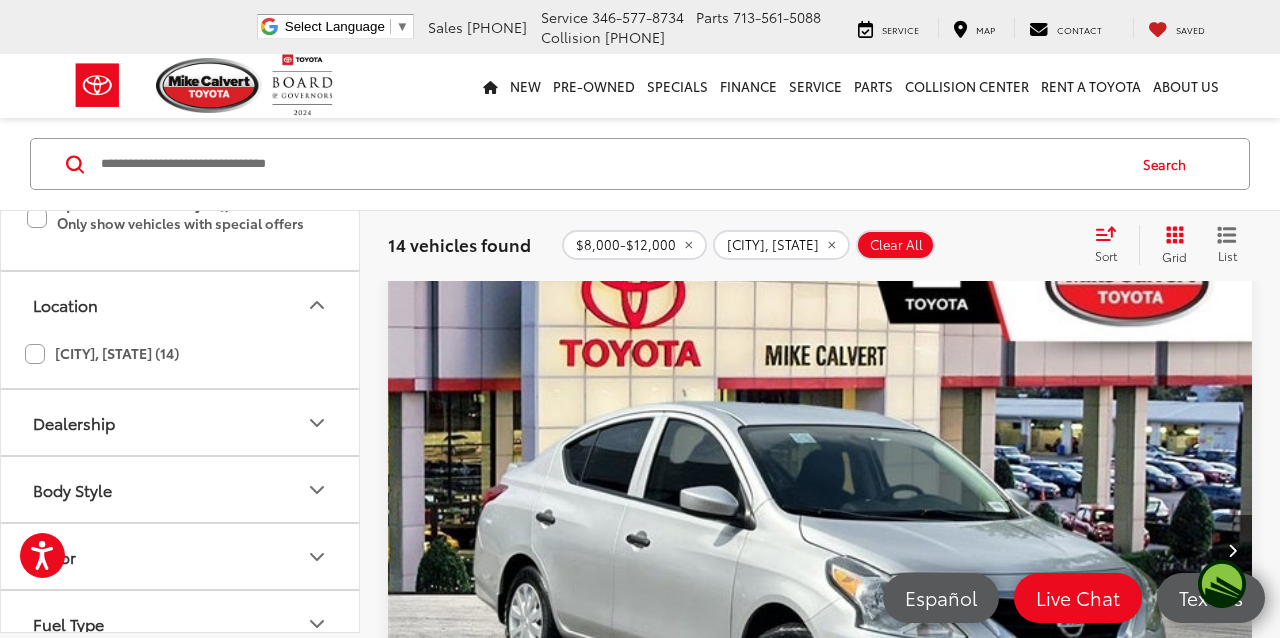 click on "2018  Nissan Versa  1.6 S Plus
Copy Link Share Print View Details VIN:  [VIN] Stock:  252905A Model:  11118 65,740 mi Ext. Int. Features Bluetooth® Emergency Brake Assist Cruise Control Disclaimer More Details Comments Dealer Comments Mike Calvert Toyota has been here in Houston for 35 years. Family owned and operated we have again been Nationally Recognized for outstanding Customer Service, Sales and Service. From the moment you contact us, you'll know our commitment to Customer Service is second to none. We strive to make your experience with Mike Calvert Toyota a good one - for the life of your vehicle. Whether you need to Purchase, Finance, or Service a New or Pre-Owned car, you've come to the right place. It will be a pleasure to serve you. 31/39 City/Highway MPG More...
$9,493
Today's Price:
Less" at bounding box center (820, 9397) 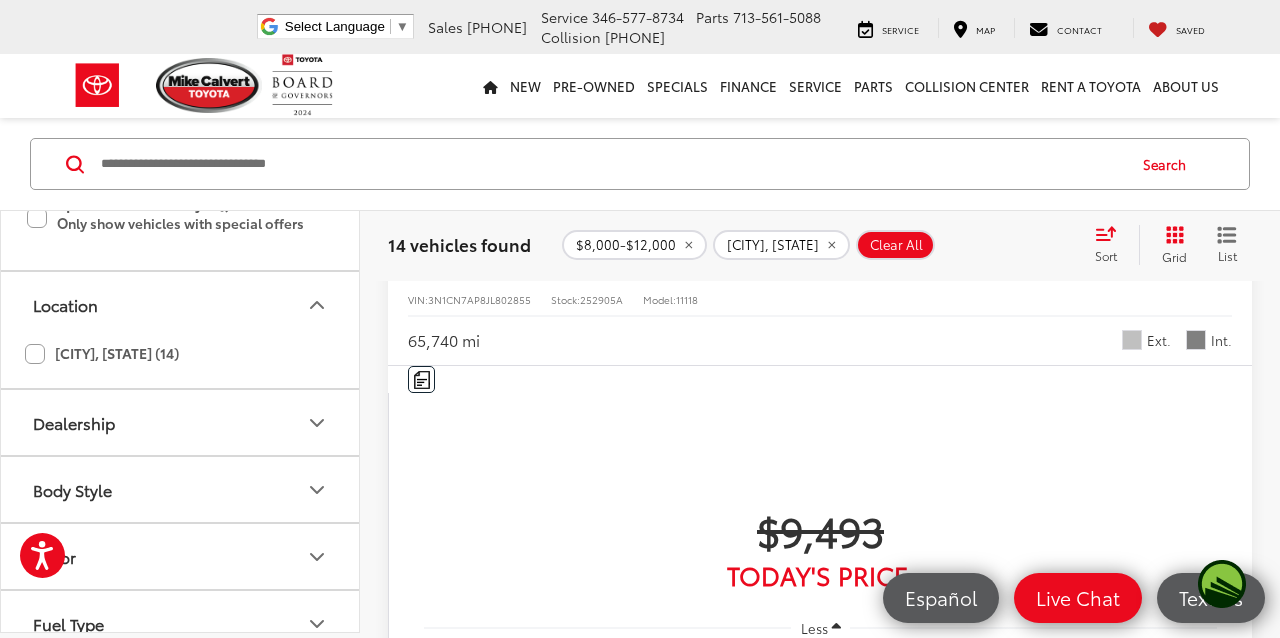 scroll, scrollTop: 600, scrollLeft: 0, axis: vertical 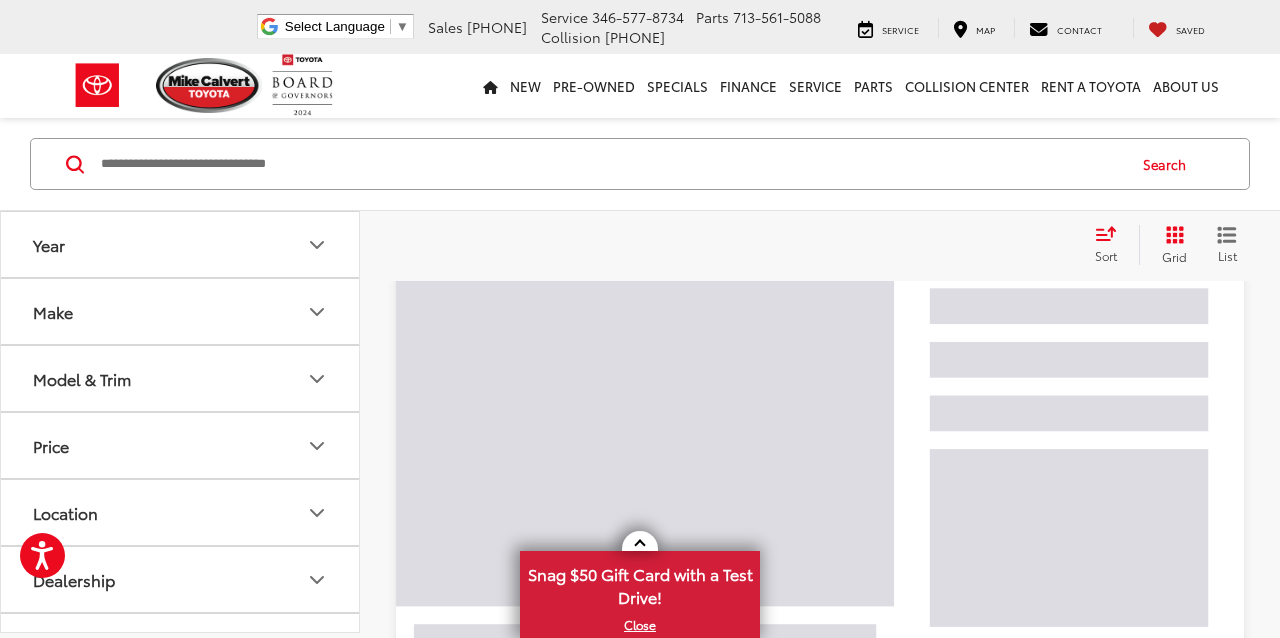 click 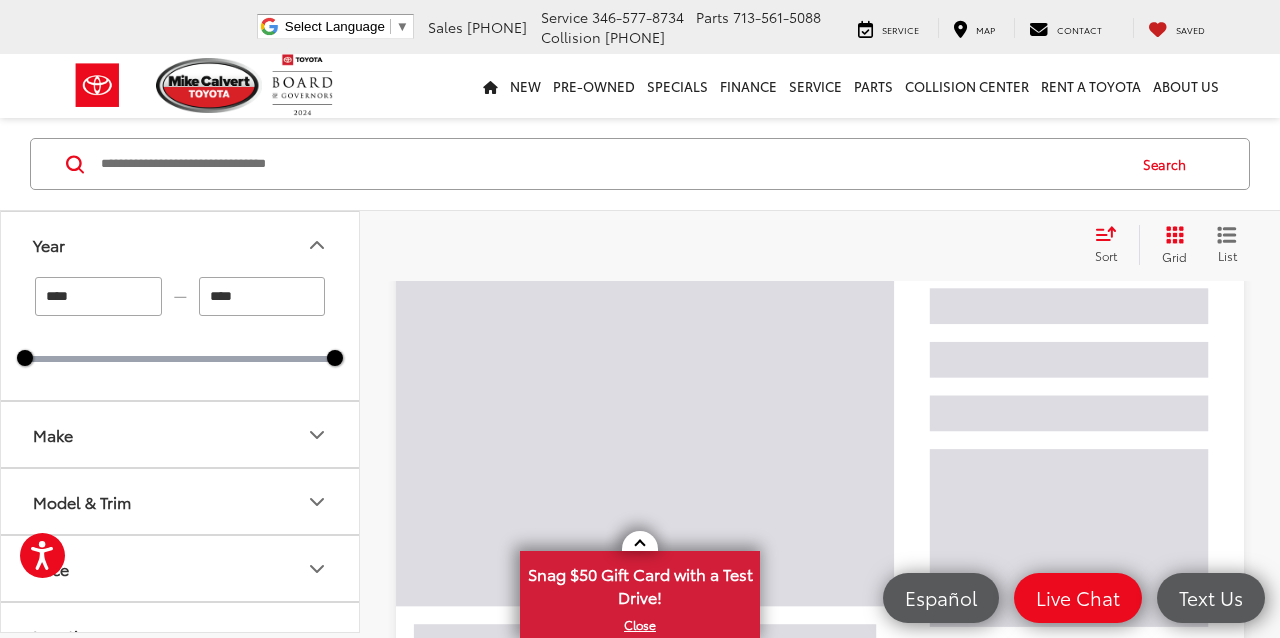 scroll, scrollTop: 0, scrollLeft: 0, axis: both 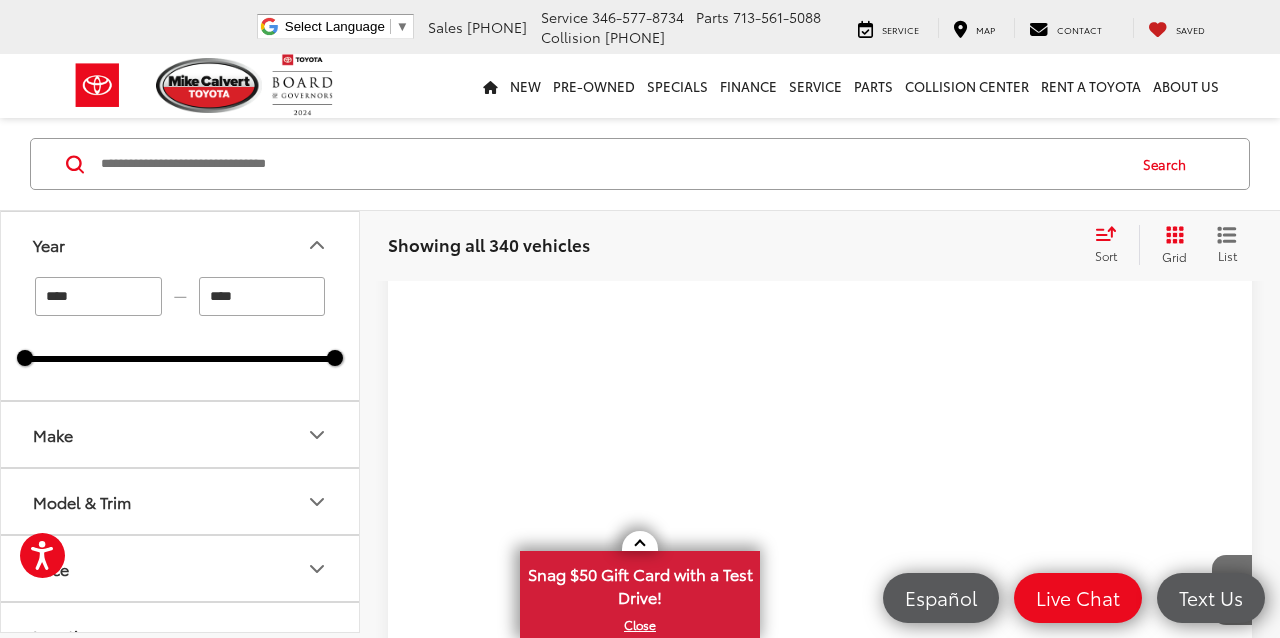 click on "****" at bounding box center (98, 296) 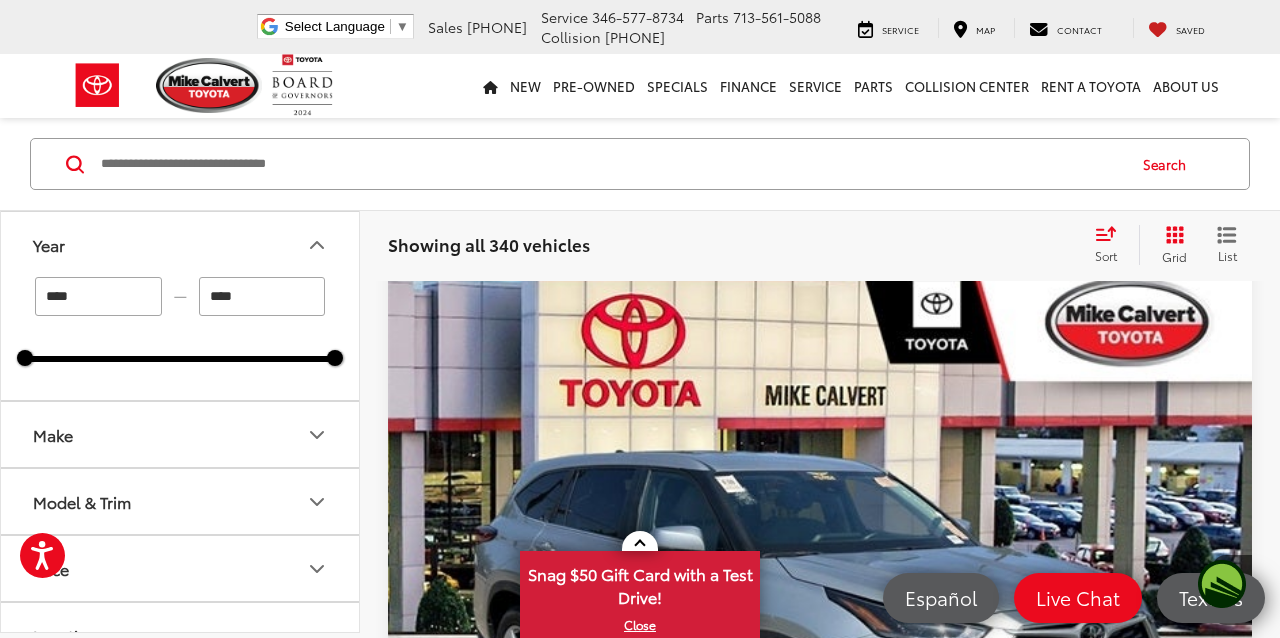 type on "****" 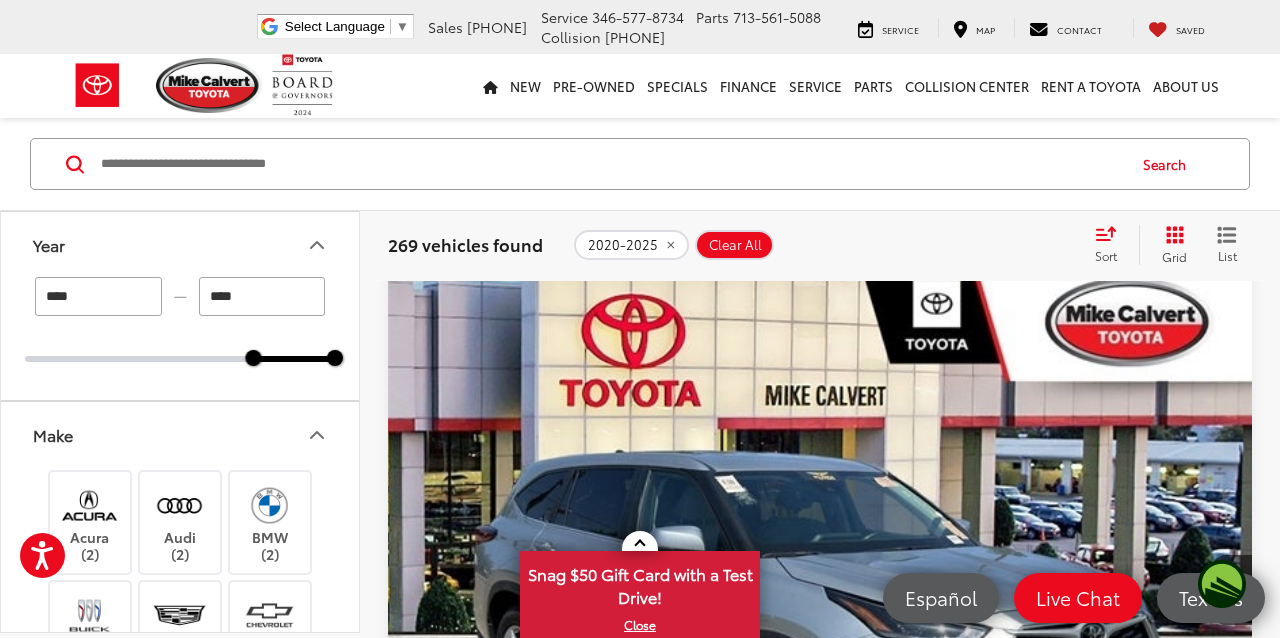 click on "**** — **** 2020 2025" at bounding box center (180, 338) 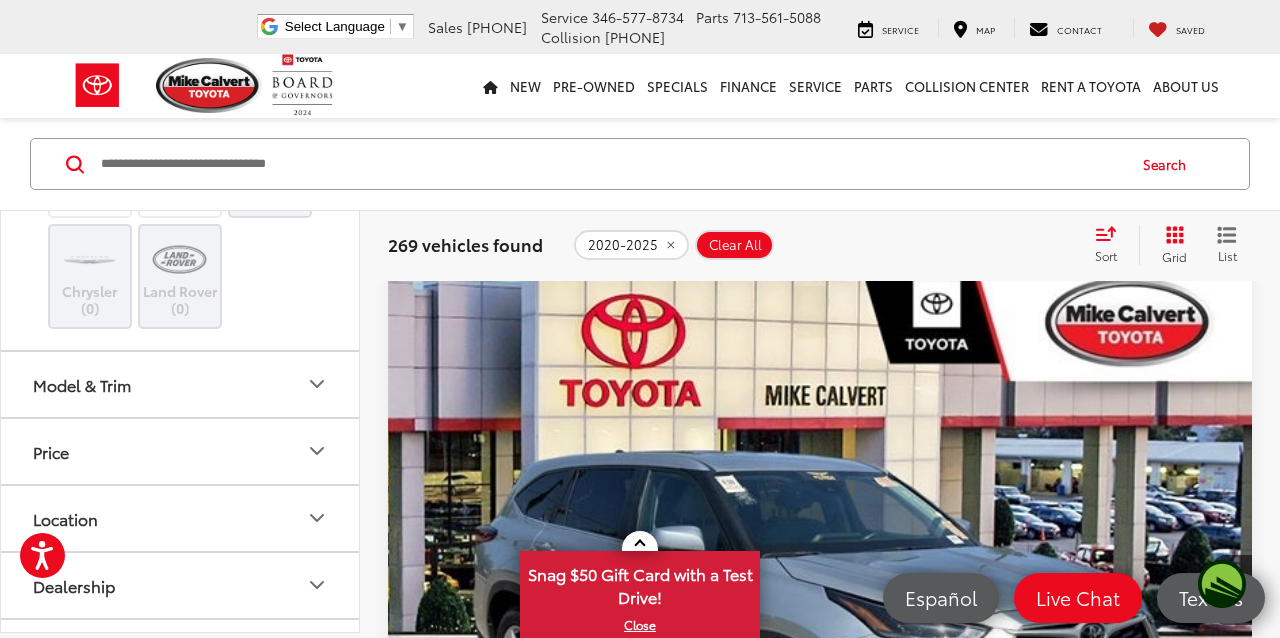 scroll, scrollTop: 960, scrollLeft: 0, axis: vertical 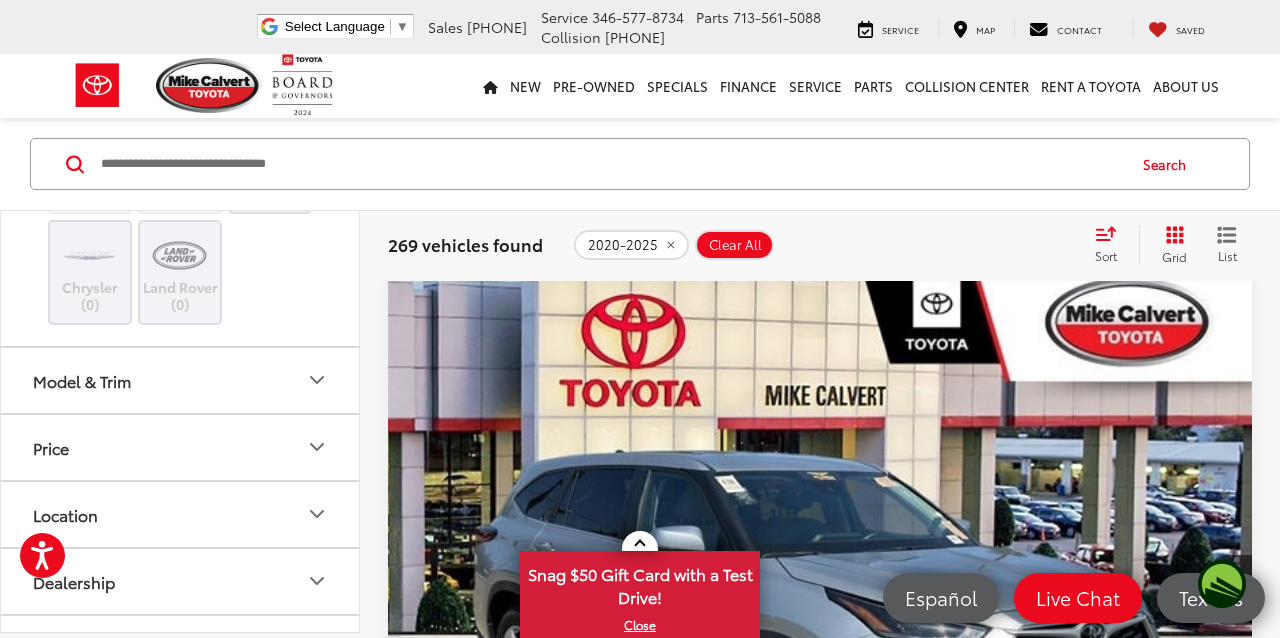 click on "Toyota   (192)" at bounding box center [270, 76] 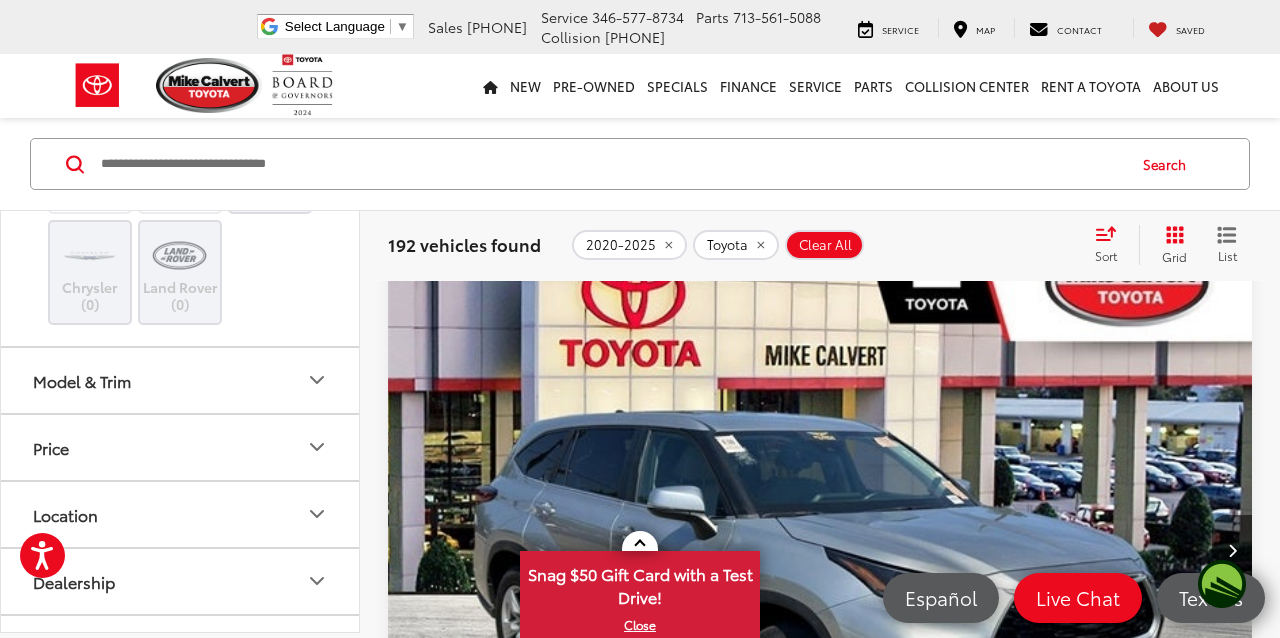 click on "Acura   (2)   Audi   (2)   BMW   (2)   Buick   (3)   Cadillac   (1)   Chevrolet   (7)   Dodge   (2)   Ford   (10)   GMC   (2)   Honda   (7)   Hyundai   (5)   Jeep   (6)   Kia   (3)   Lexus   (6)   Mazda   (2)   Mercedes-Benz   (1)   Mitsubishi   (1)   Nissan   (7)   RAM   (3)   Subaru   (3)   Toyota   (192)   Volkswagen   (1)   Volvo   (1)   Alfa Romeo   (0)   Chrysler   (0)   Land Rover   (0)" at bounding box center (180, -74) 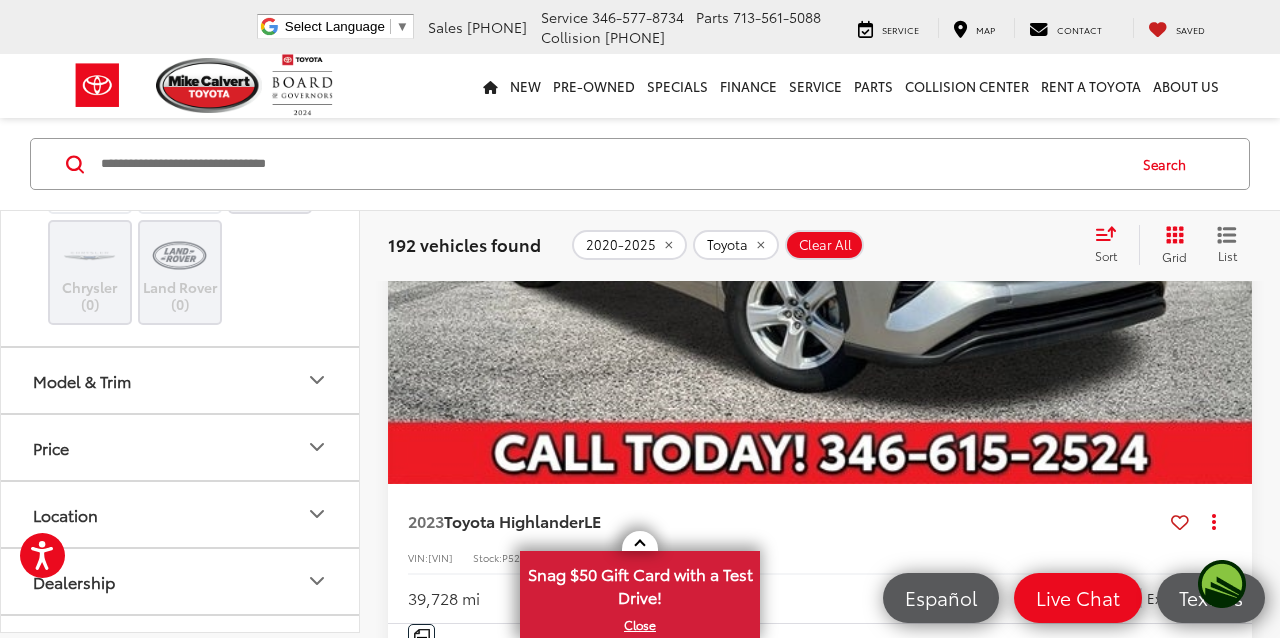 scroll, scrollTop: 440, scrollLeft: 0, axis: vertical 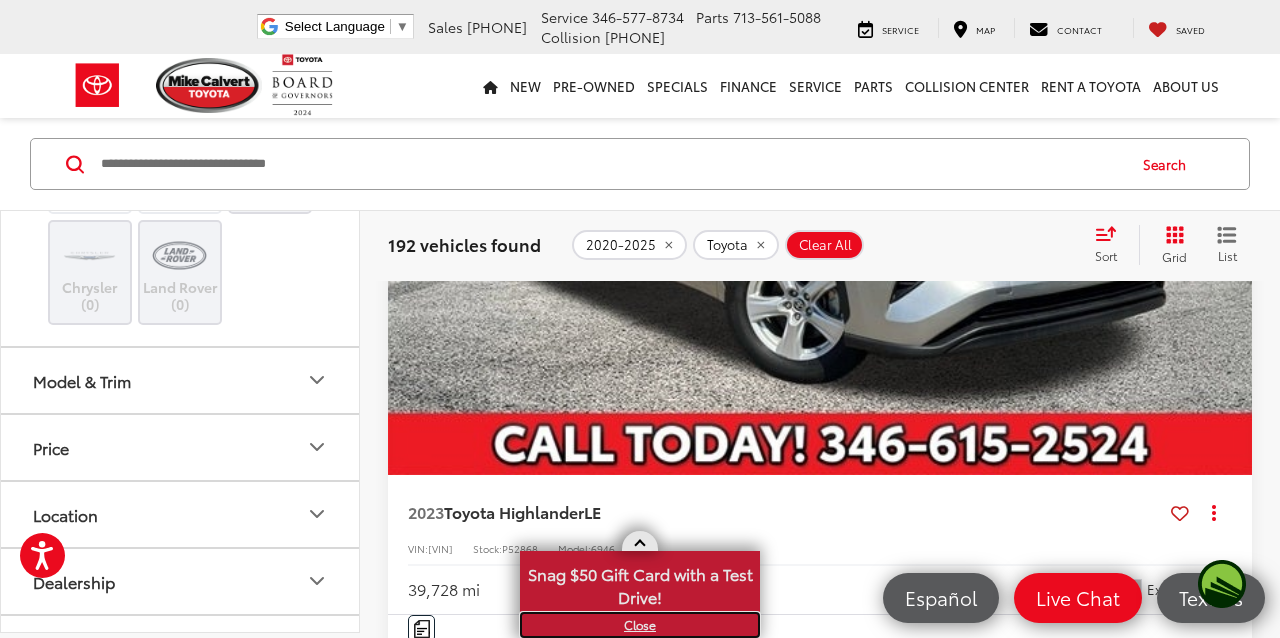 click on "X" at bounding box center (640, 625) 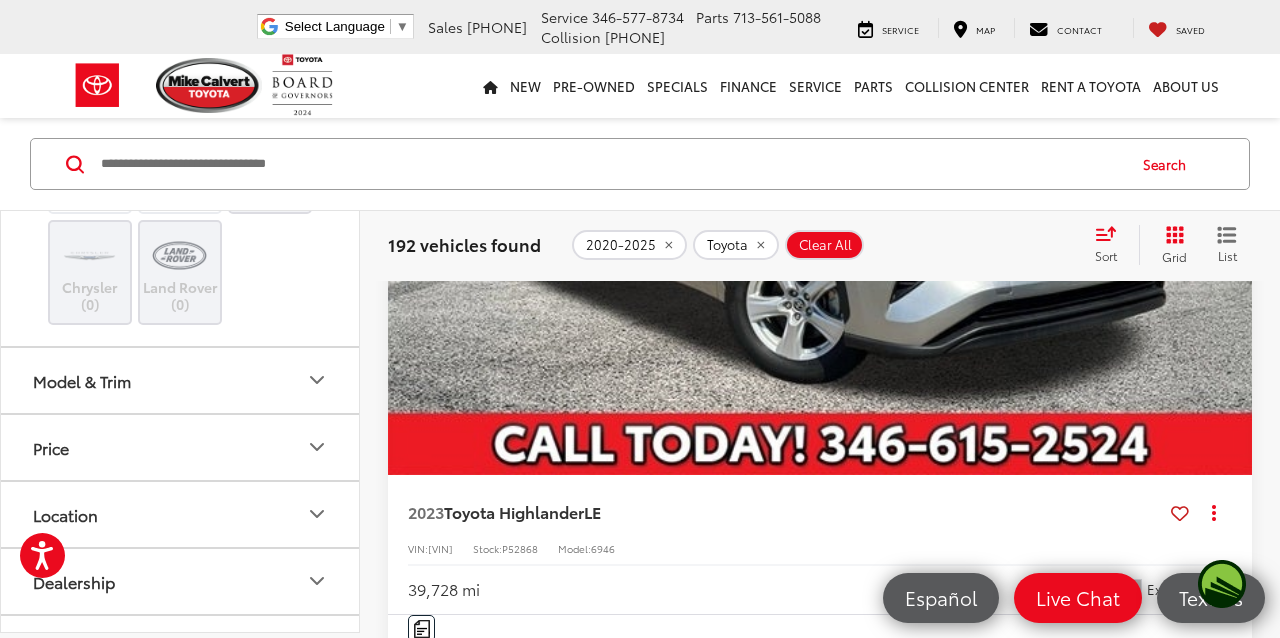 click on "Acura   (2)   Audi   (2)   BMW   (2)   Buick   (3)   Cadillac   (1)   Chevrolet   (7)   Dodge   (2)   Ford   (10)   GMC   (2)   Honda   (7)   Hyundai   (5)   Jeep   (6)   Kia   (3)   Lexus   (6)   Mazda   (2)   Mercedes-Benz   (1)   Mitsubishi   (1)   Nissan   (7)   RAM   (3)   Subaru   (3)   Toyota   (192)   Volkswagen   (1)   Volvo   (1)   Alfa Romeo   (0)   Chrysler   (0)   Land Rover   (0)" at bounding box center [180, -74] 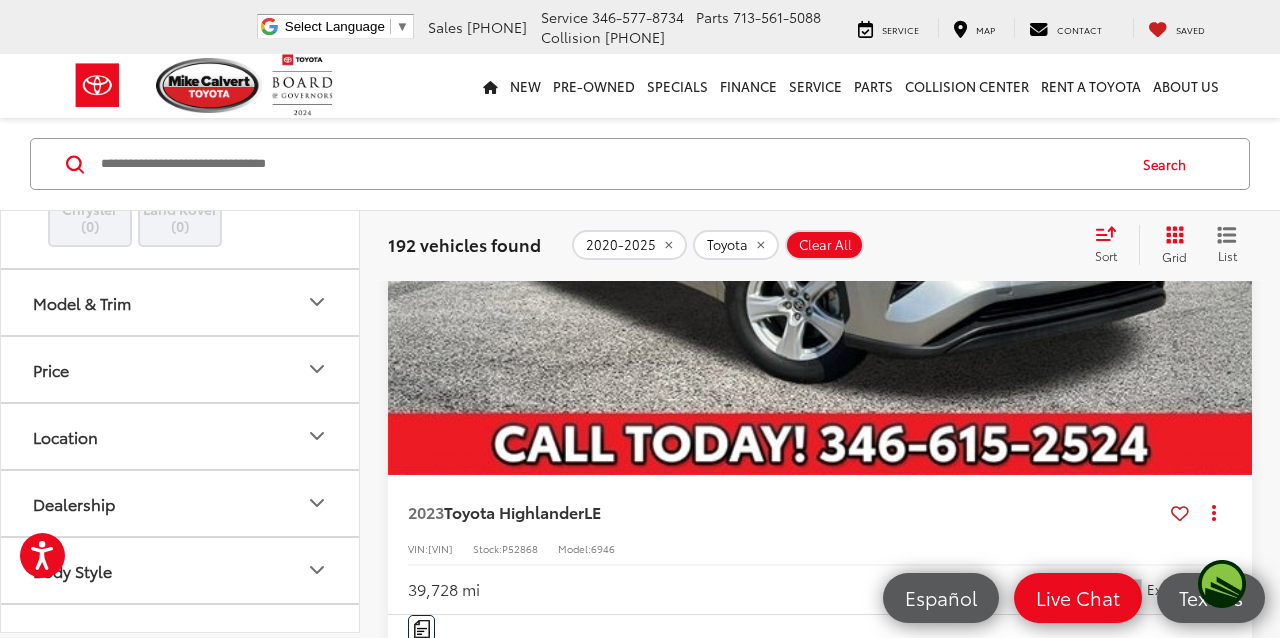 scroll, scrollTop: 1040, scrollLeft: 0, axis: vertical 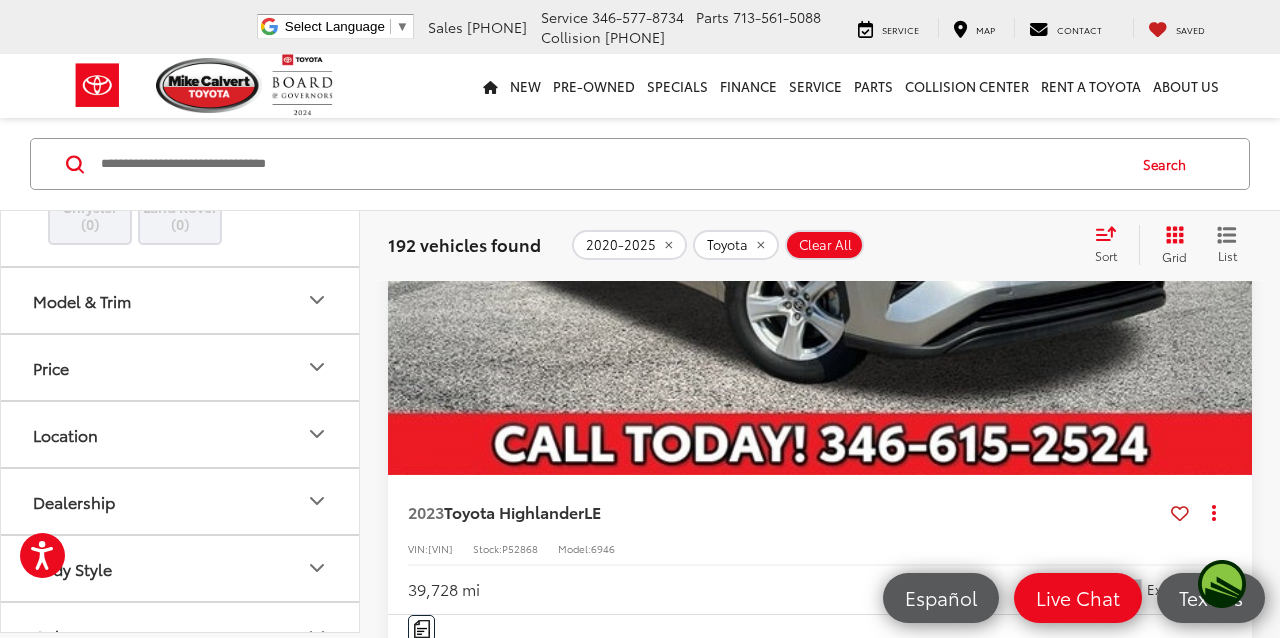 click on "2020-2025 Toyota Clear All + 0" at bounding box center (824, 245) 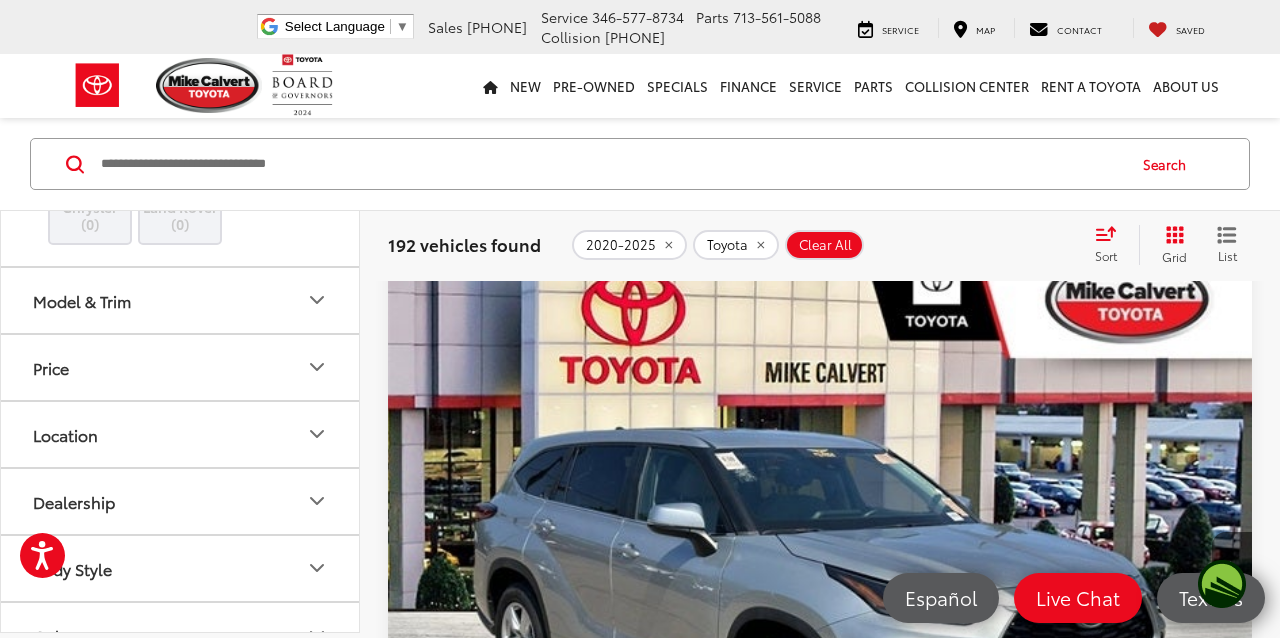 scroll, scrollTop: 0, scrollLeft: 0, axis: both 